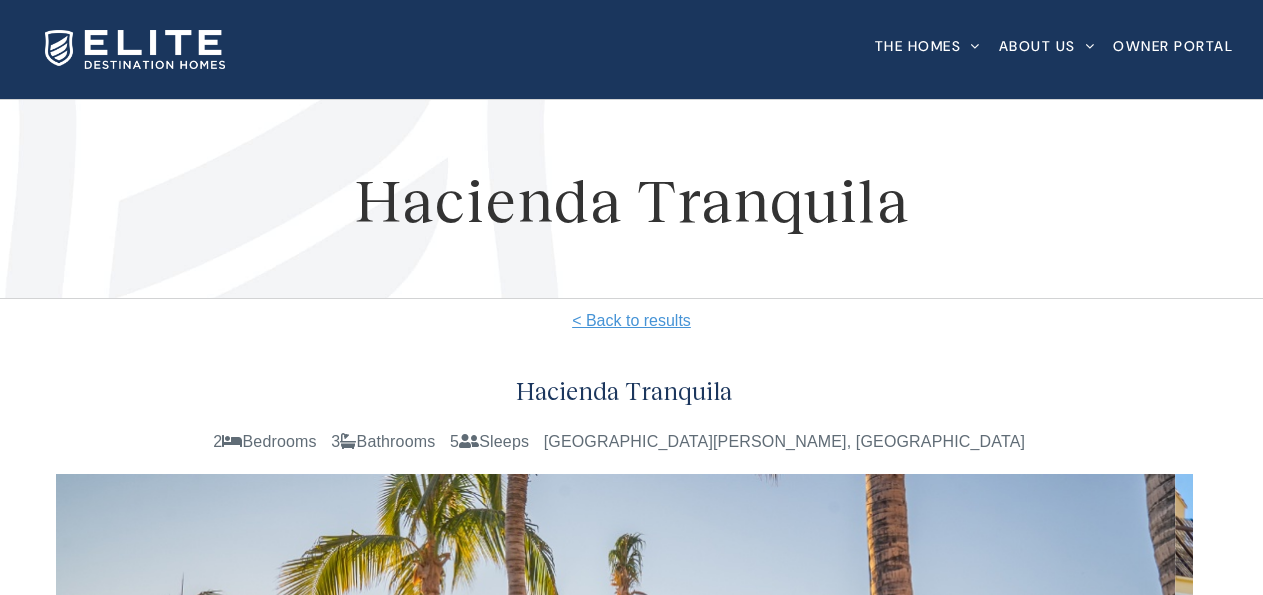 scroll, scrollTop: 0, scrollLeft: 0, axis: both 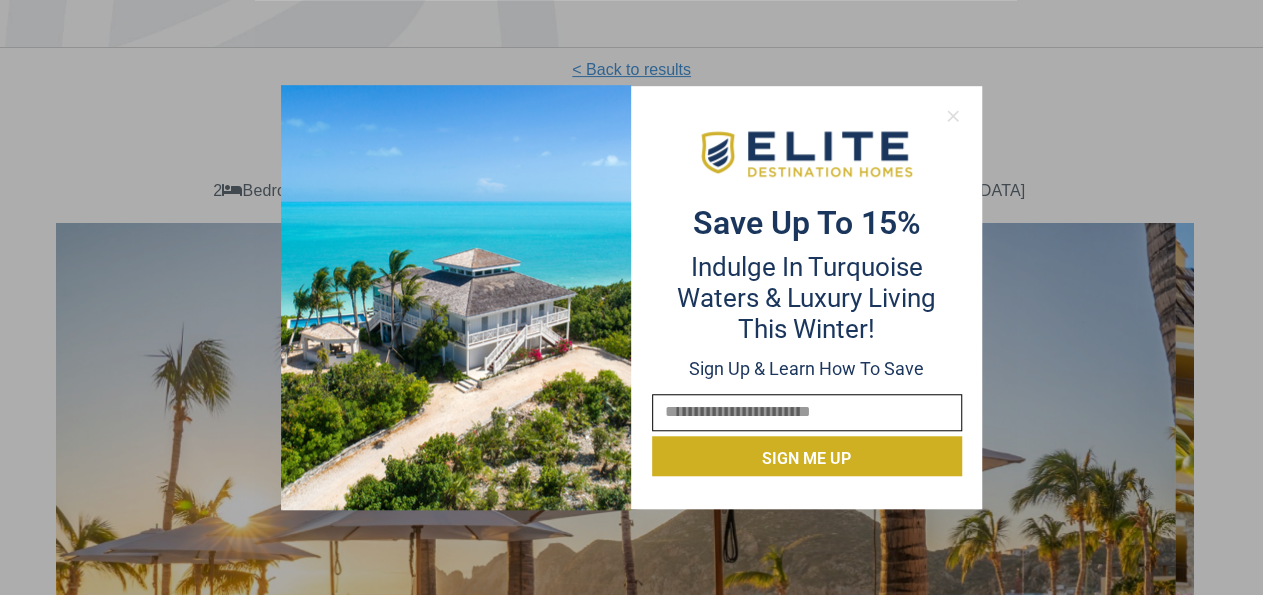 click 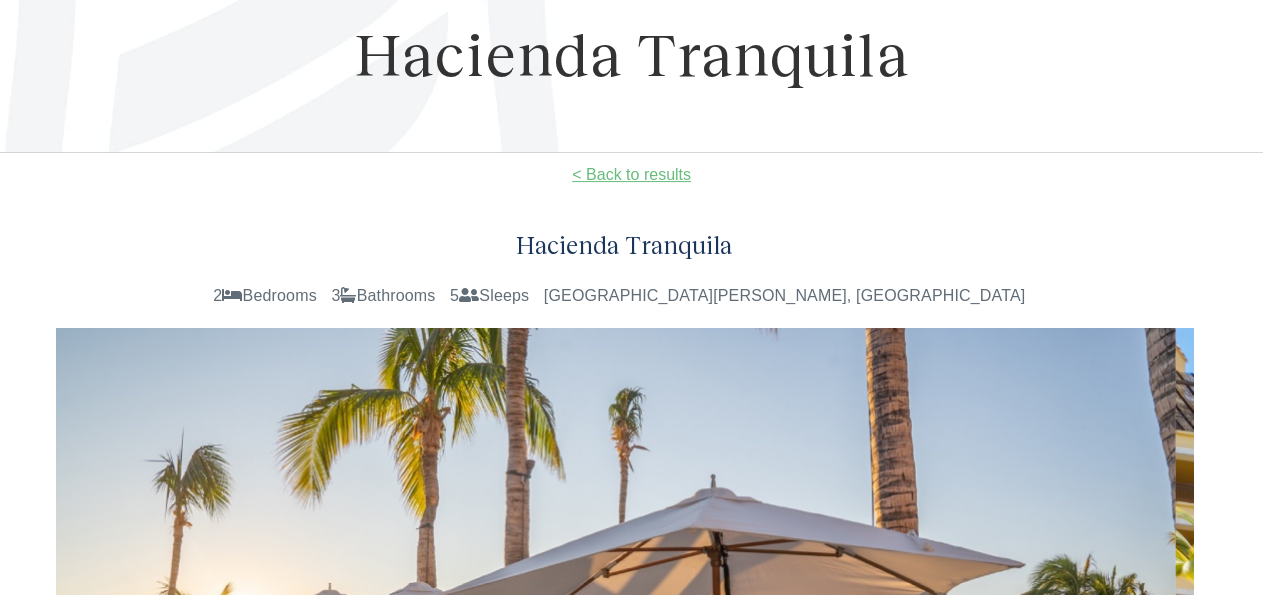scroll, scrollTop: 154, scrollLeft: 0, axis: vertical 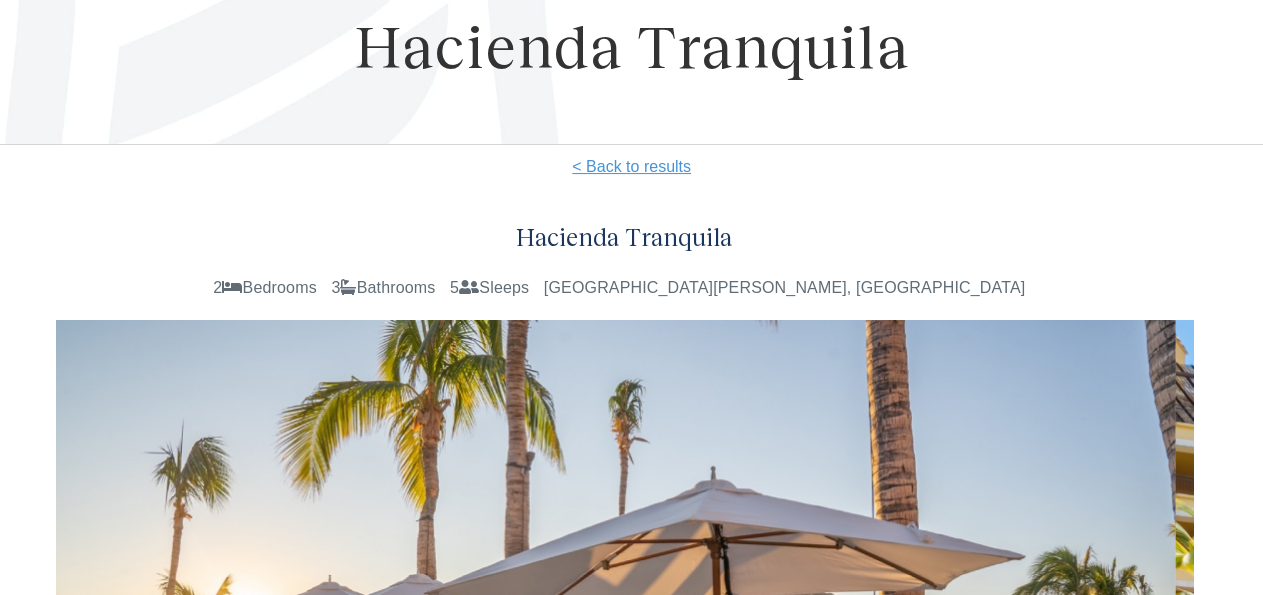 click on "Hacienda Tranquila" at bounding box center (624, 237) 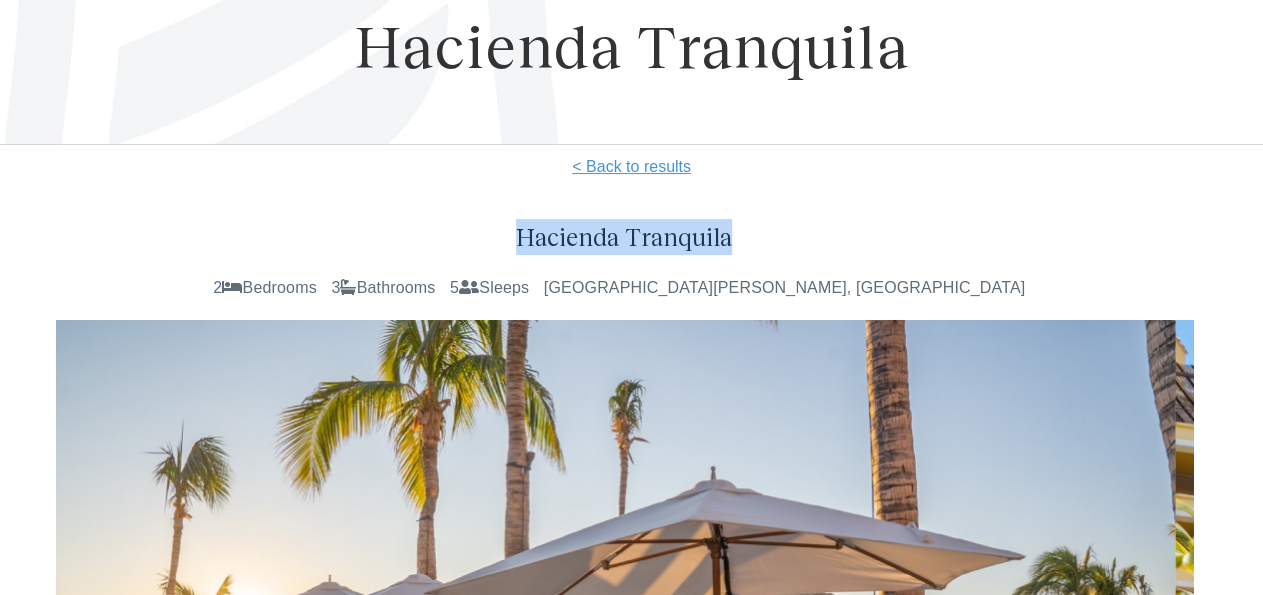 drag, startPoint x: 728, startPoint y: 237, endPoint x: 513, endPoint y: 239, distance: 215.00931 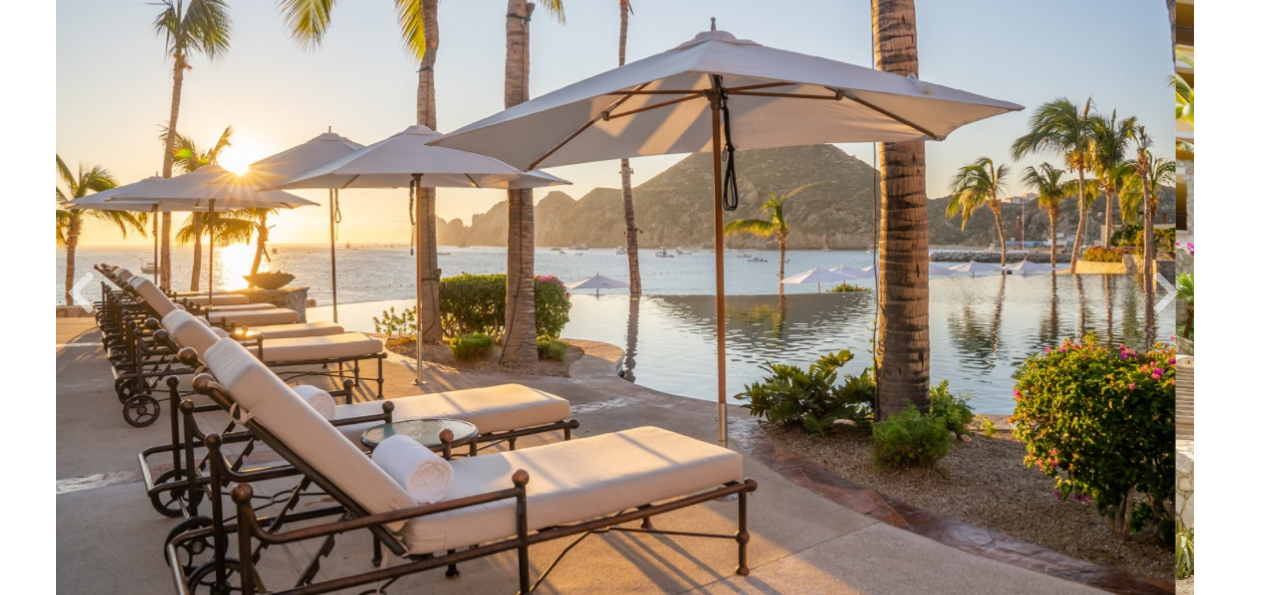 scroll, scrollTop: 530, scrollLeft: 0, axis: vertical 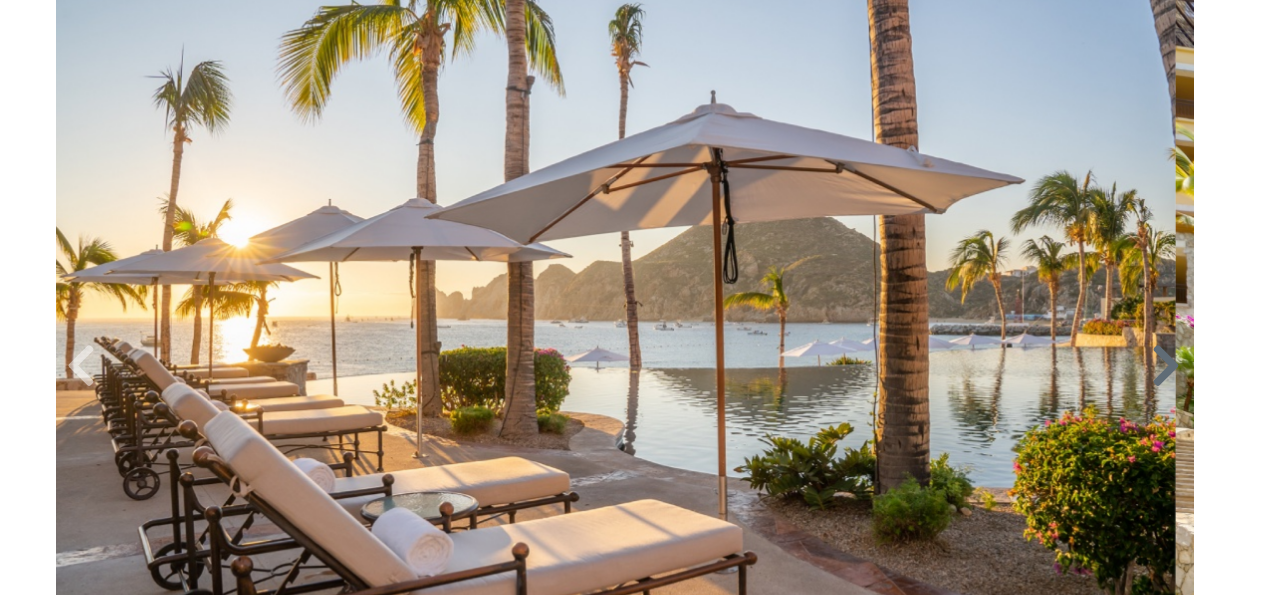 click at bounding box center [1166, 366] 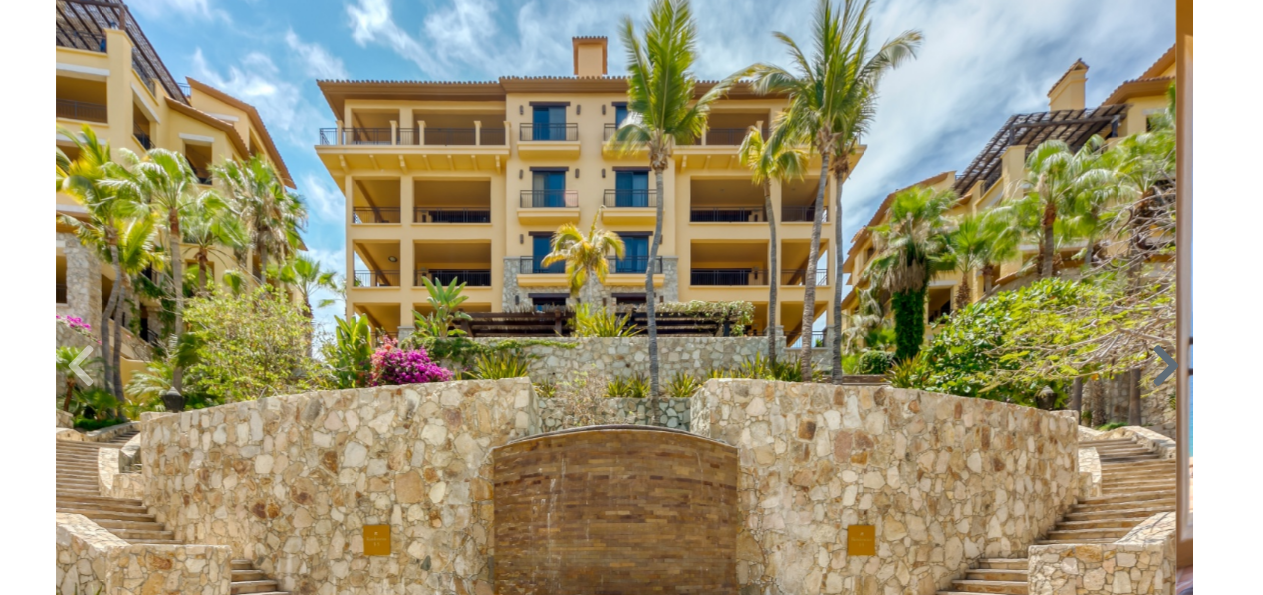 click at bounding box center [1166, 366] 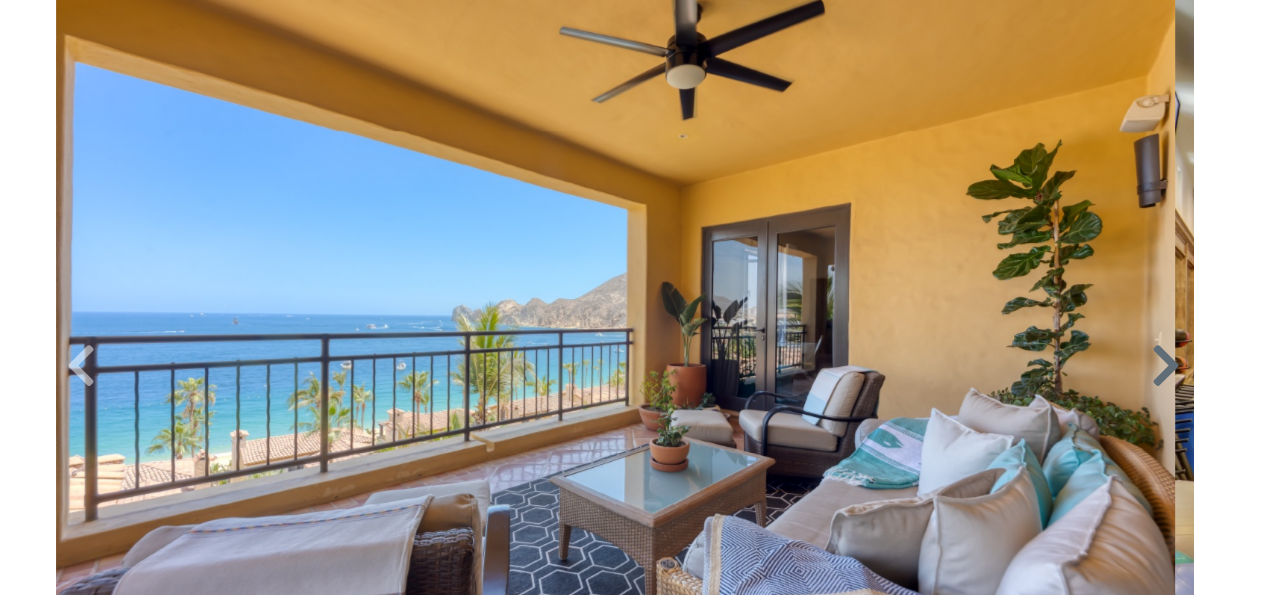 click at bounding box center [1166, 366] 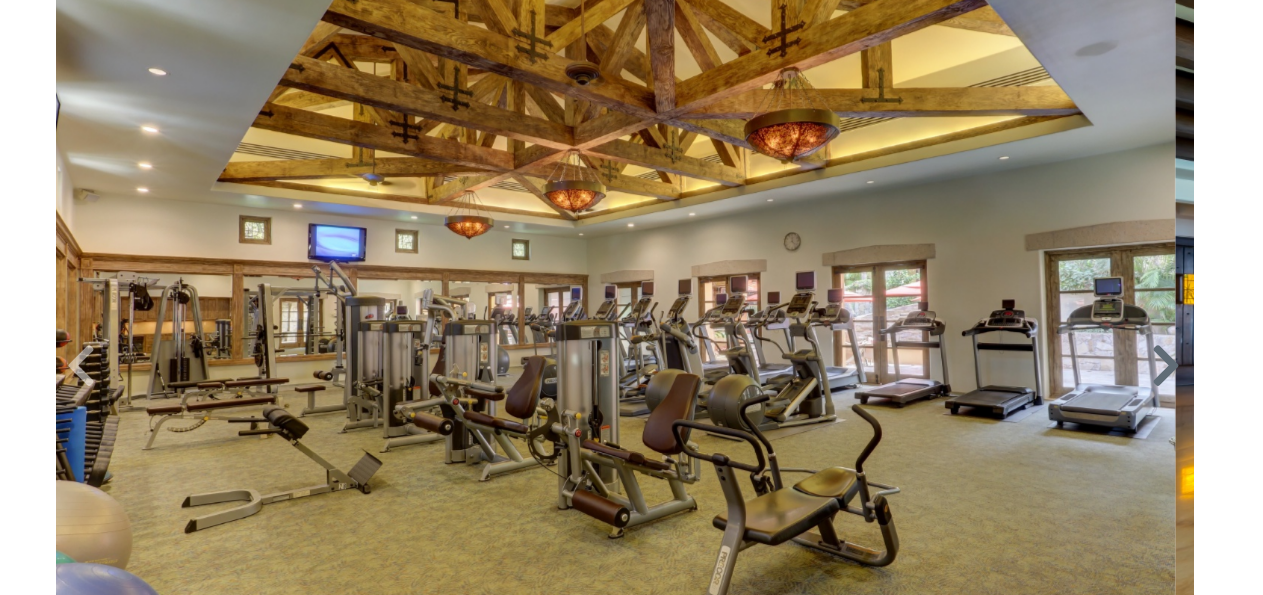 click at bounding box center (1166, 366) 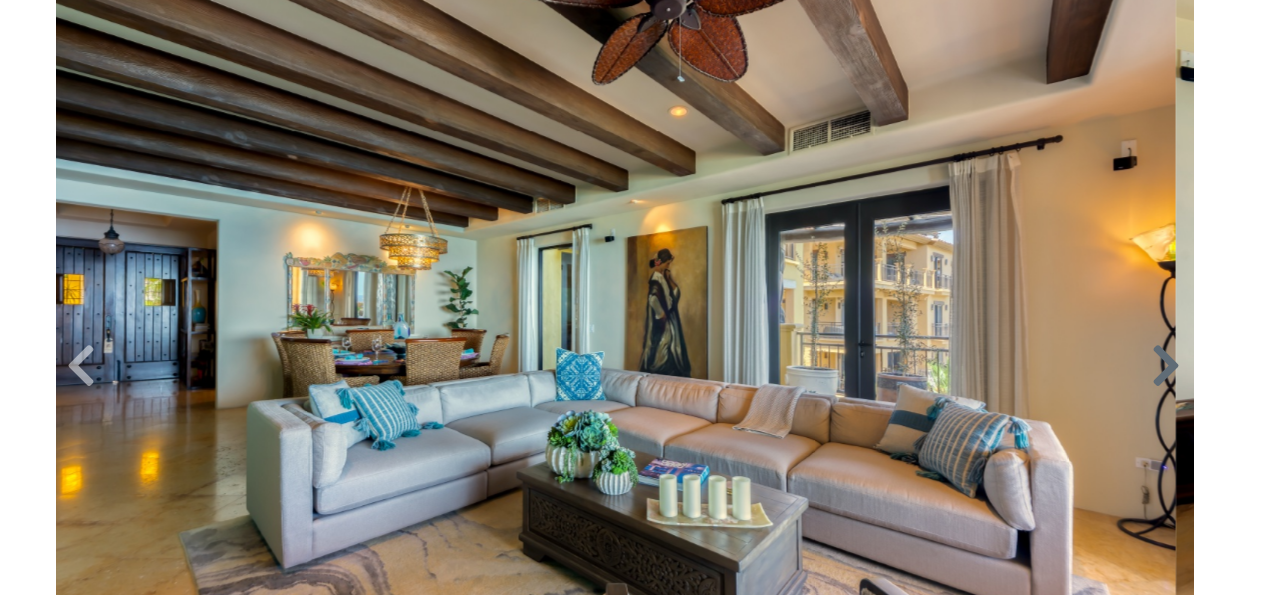 click at bounding box center [1166, 366] 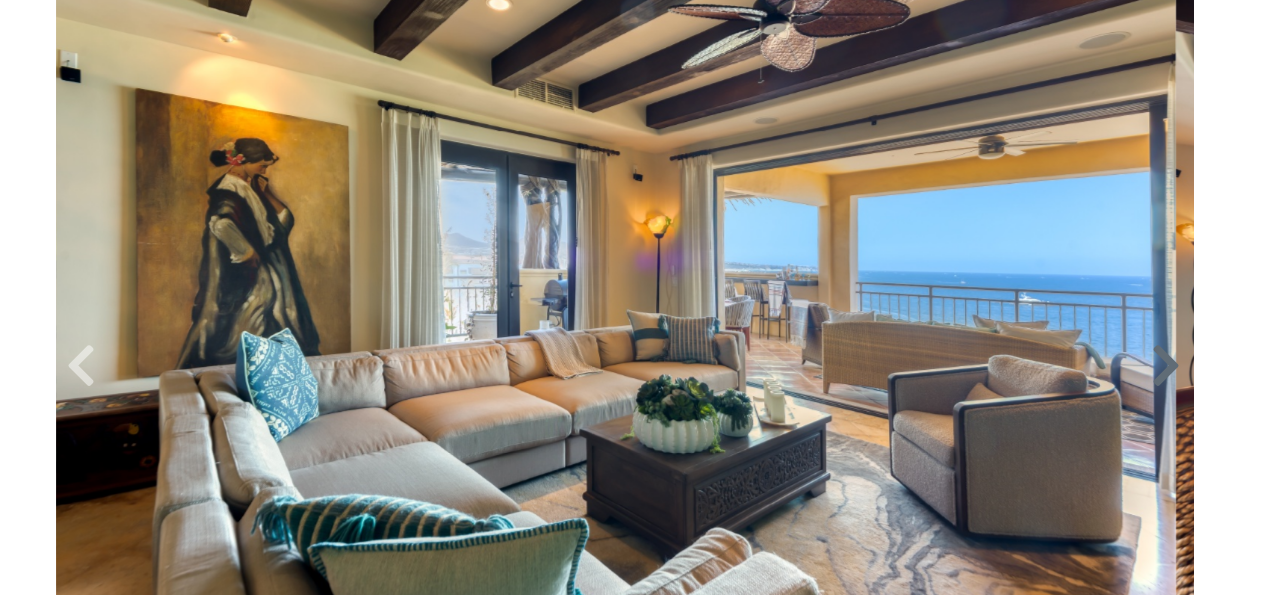 click at bounding box center [1166, 366] 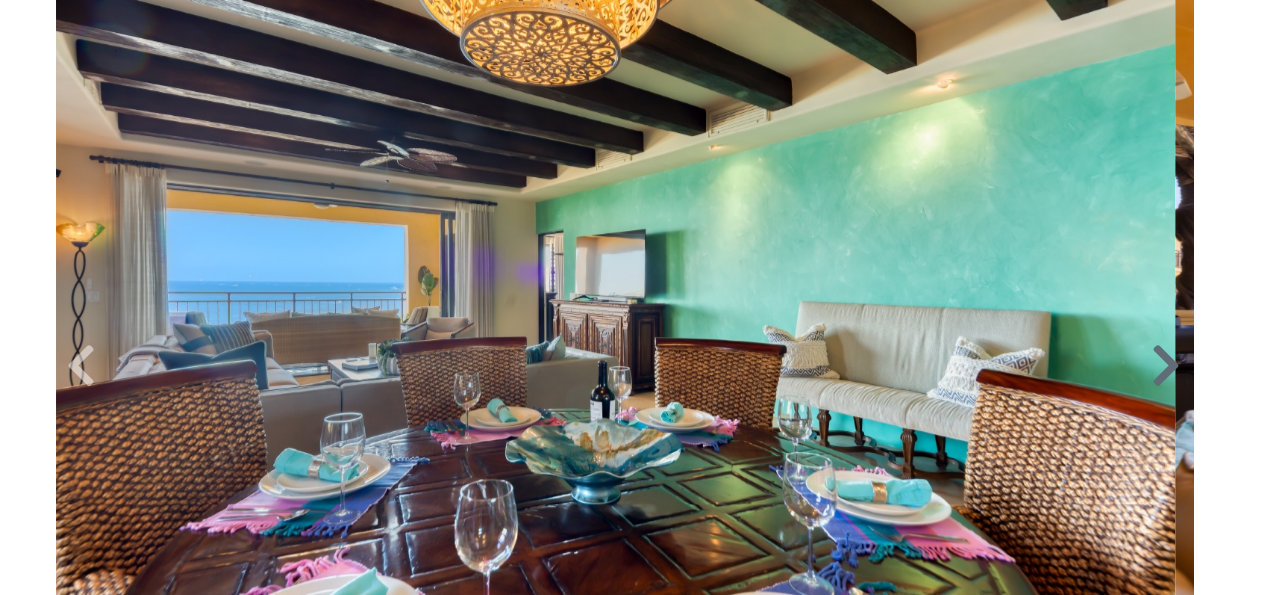 click at bounding box center [1166, 366] 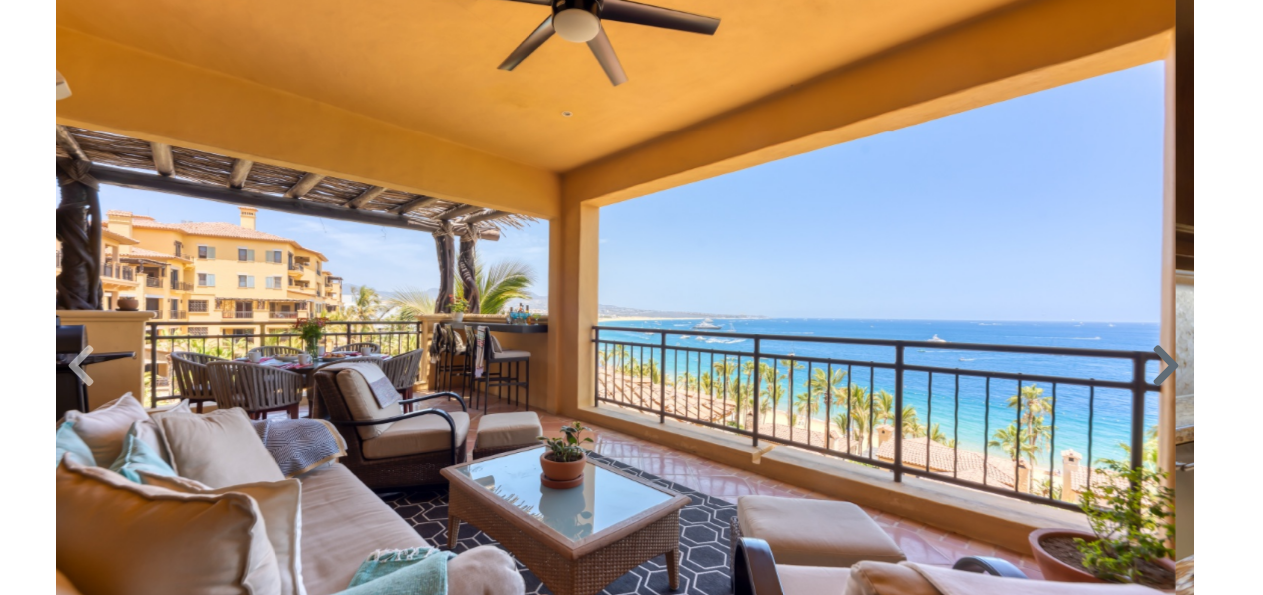 click at bounding box center (1166, 366) 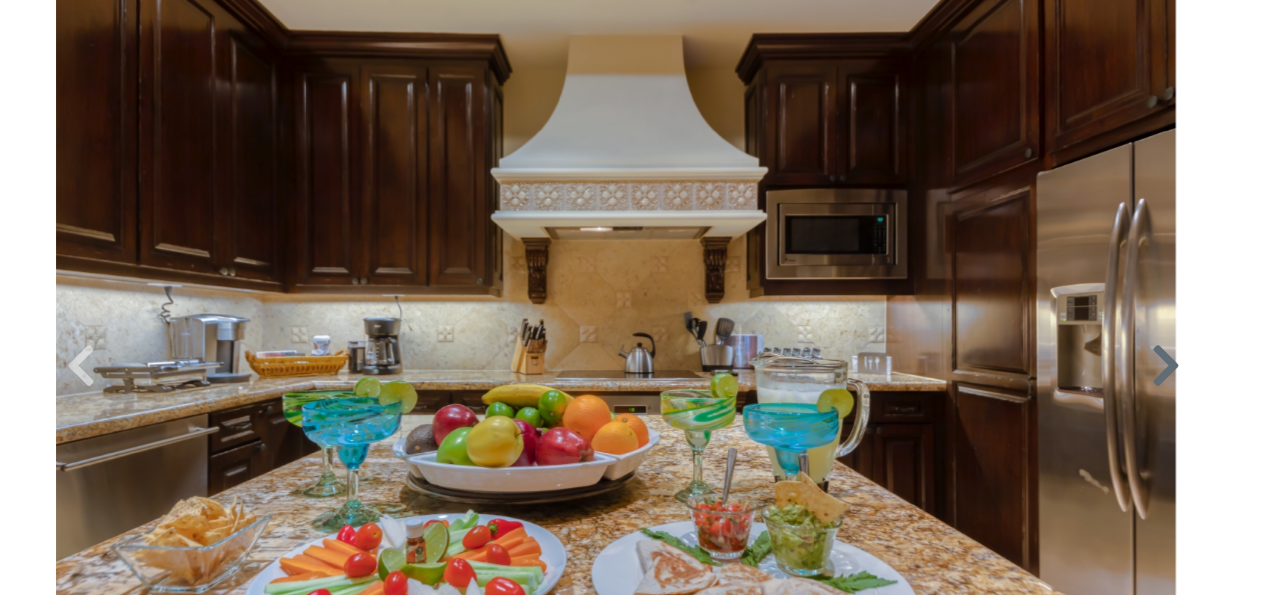click at bounding box center (1166, 366) 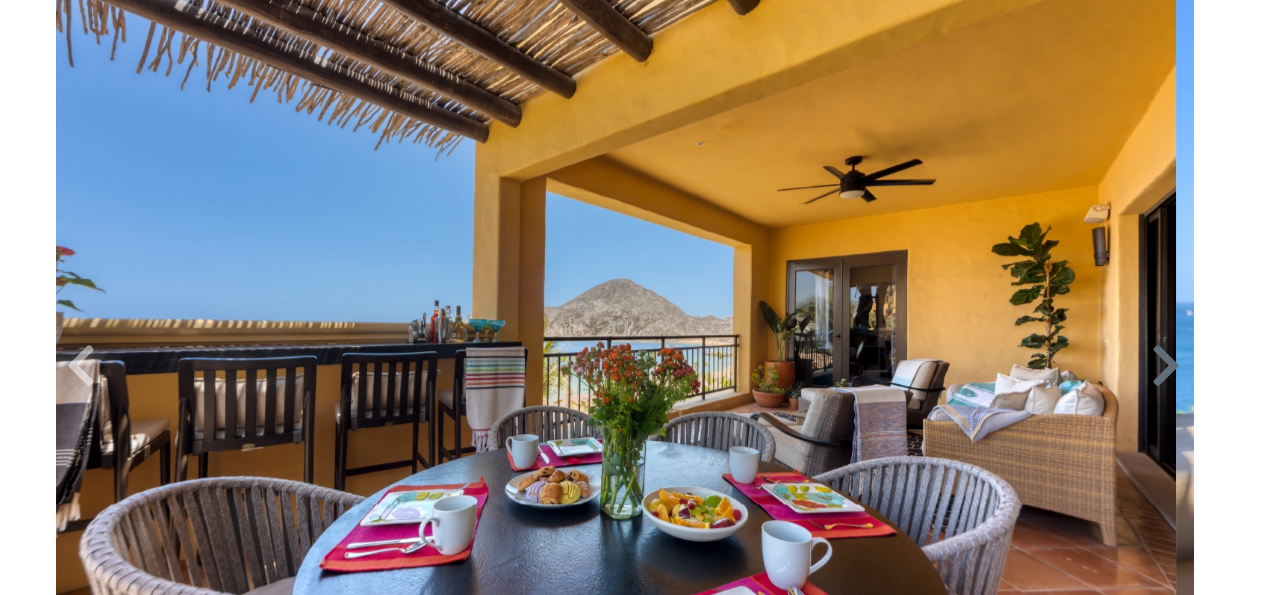 click at bounding box center (1166, 366) 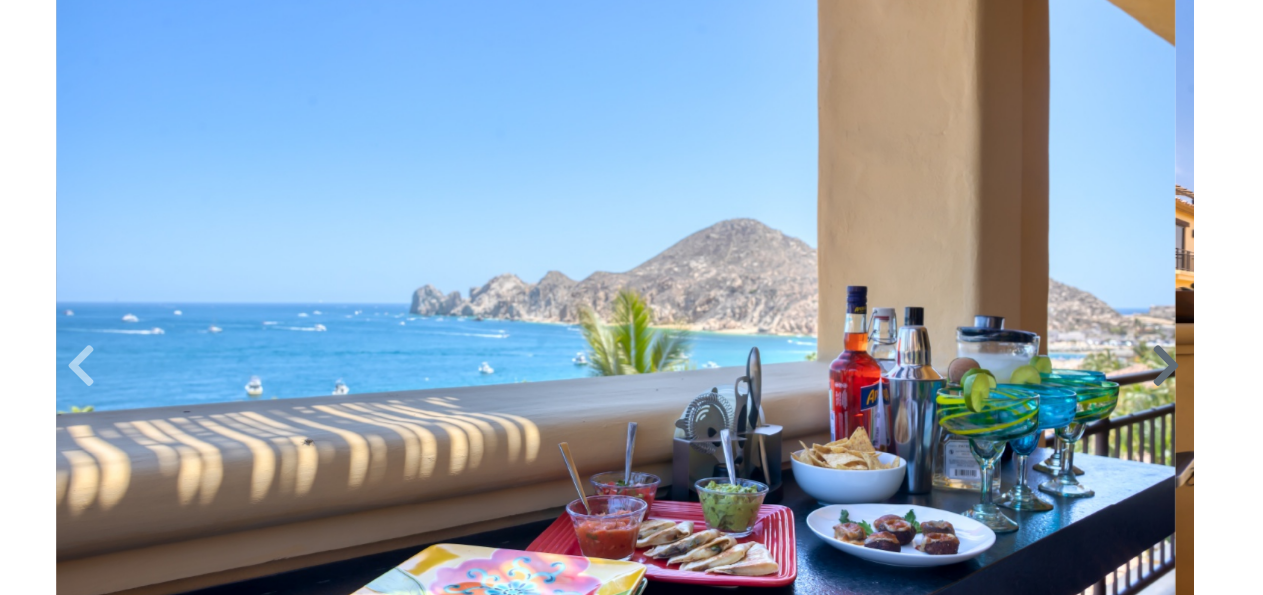 click at bounding box center [1166, 366] 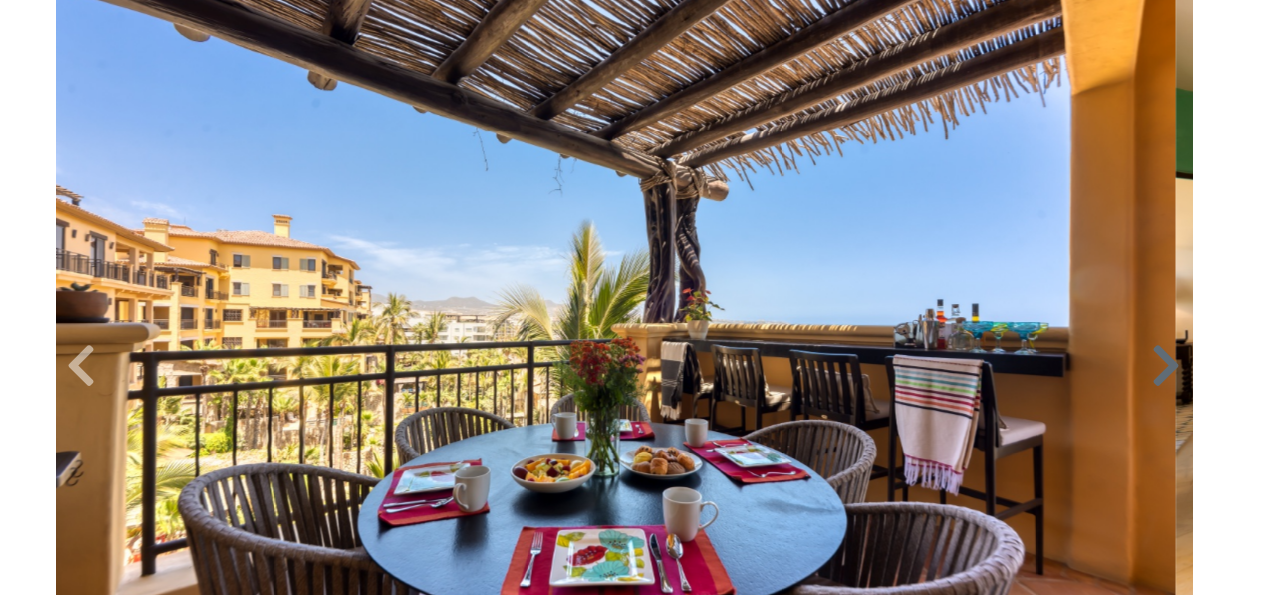 click at bounding box center (1166, 366) 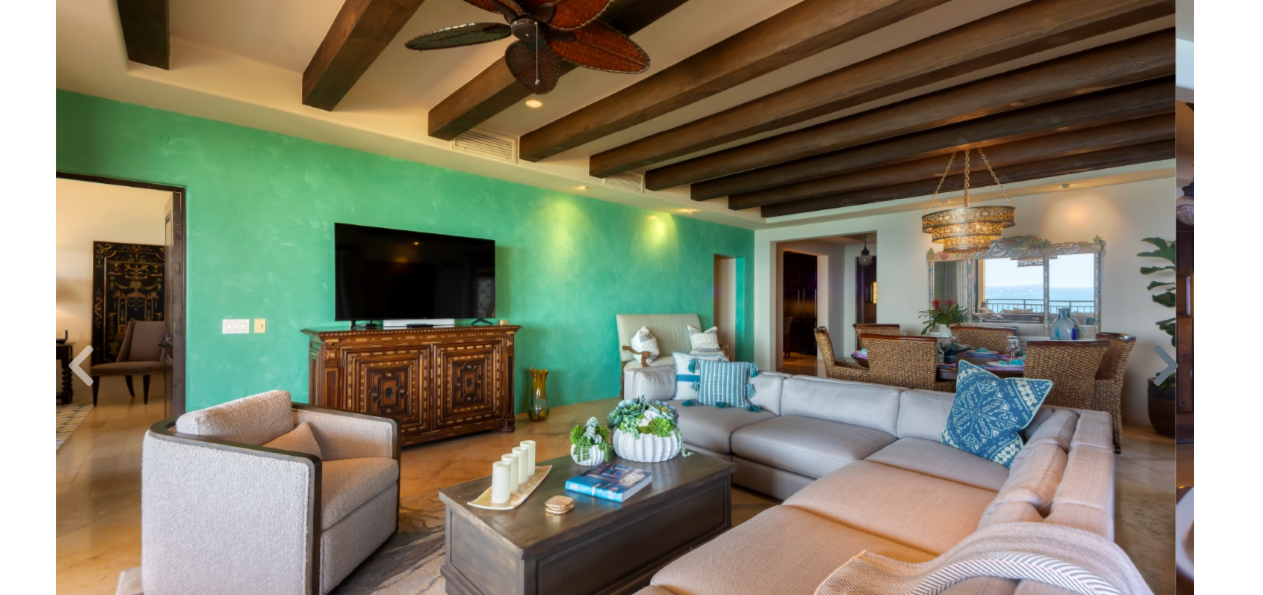 click at bounding box center [1166, 366] 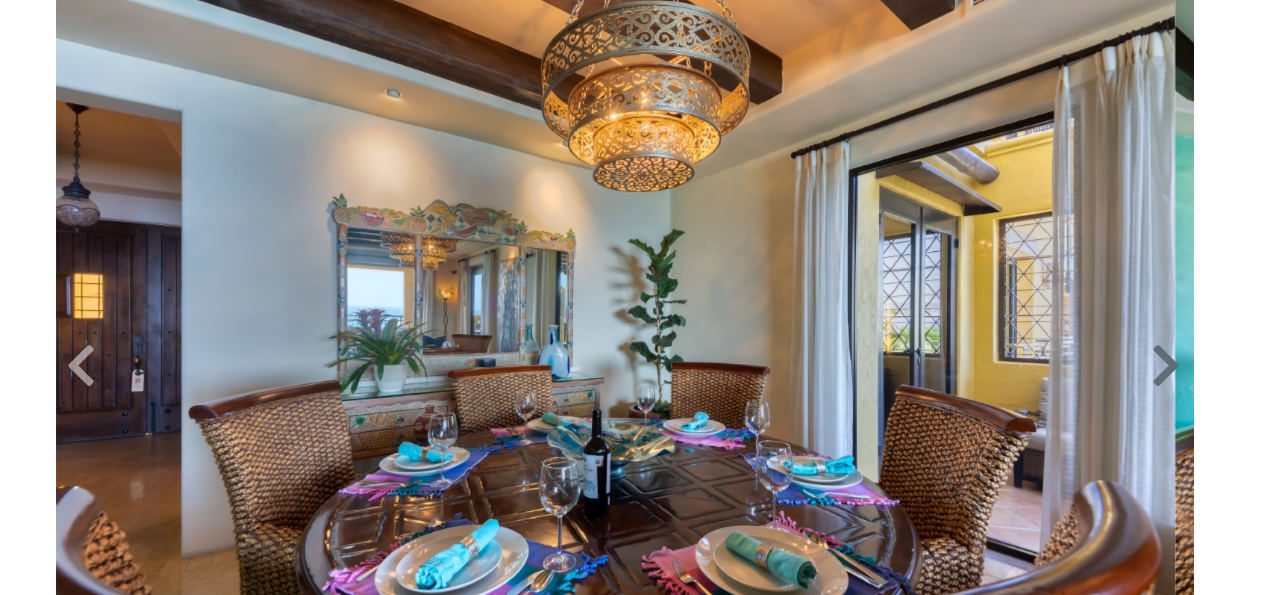 click at bounding box center (1166, 366) 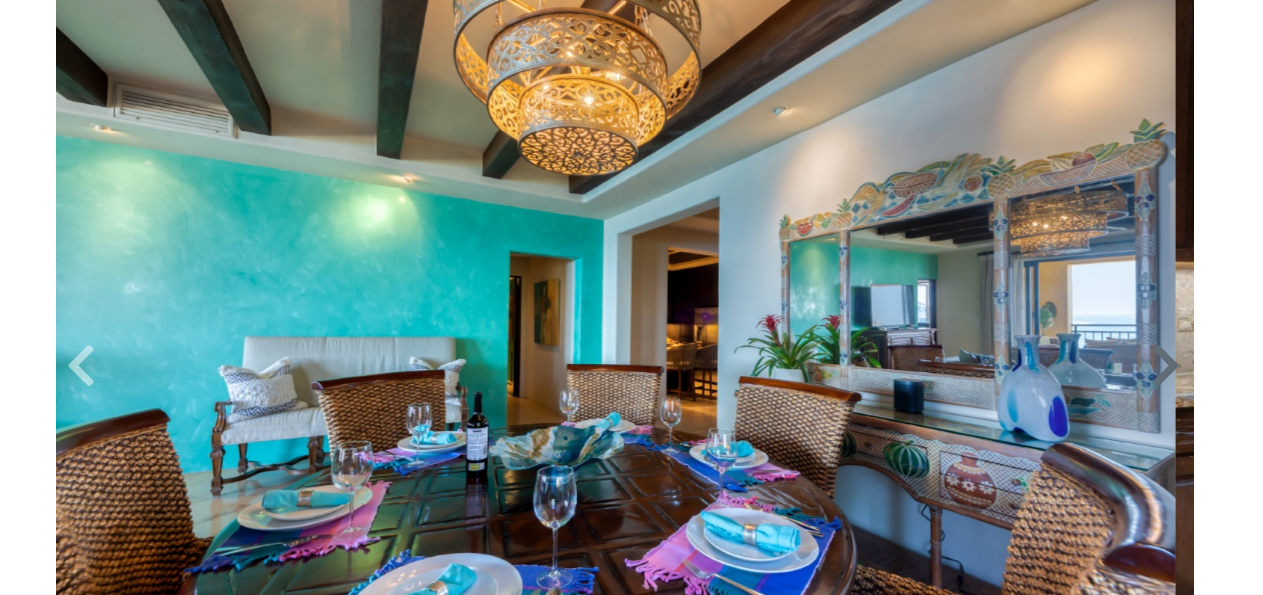 click at bounding box center [1166, 366] 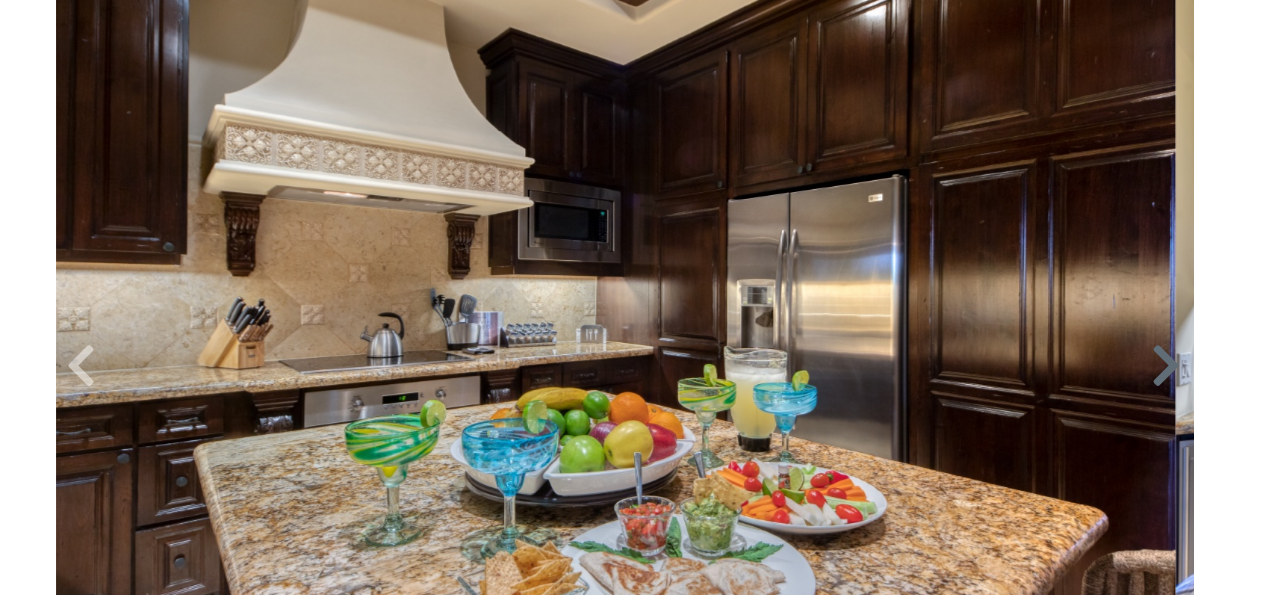 click at bounding box center [1166, 366] 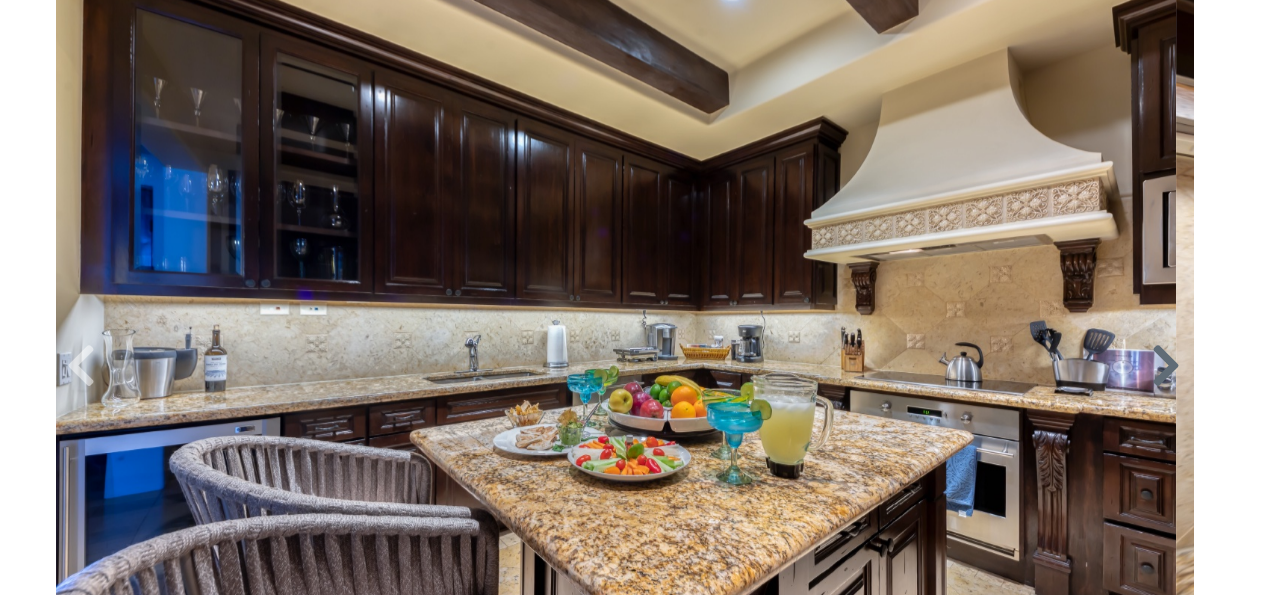 click at bounding box center [1166, 366] 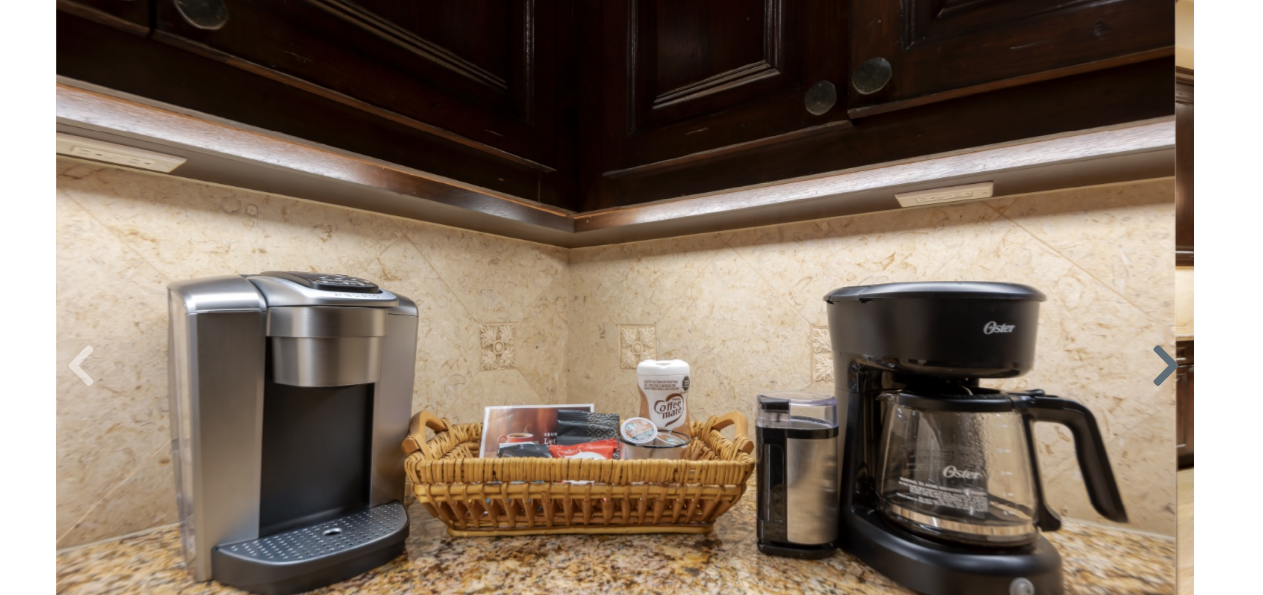 click at bounding box center [1166, 366] 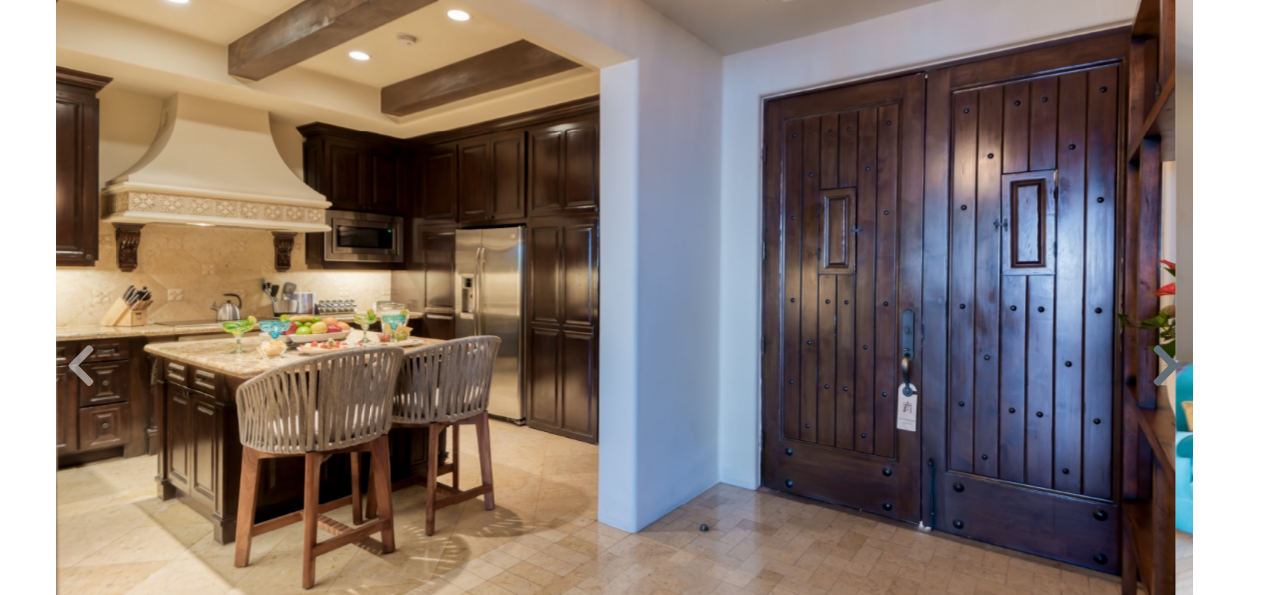 click at bounding box center (1166, 366) 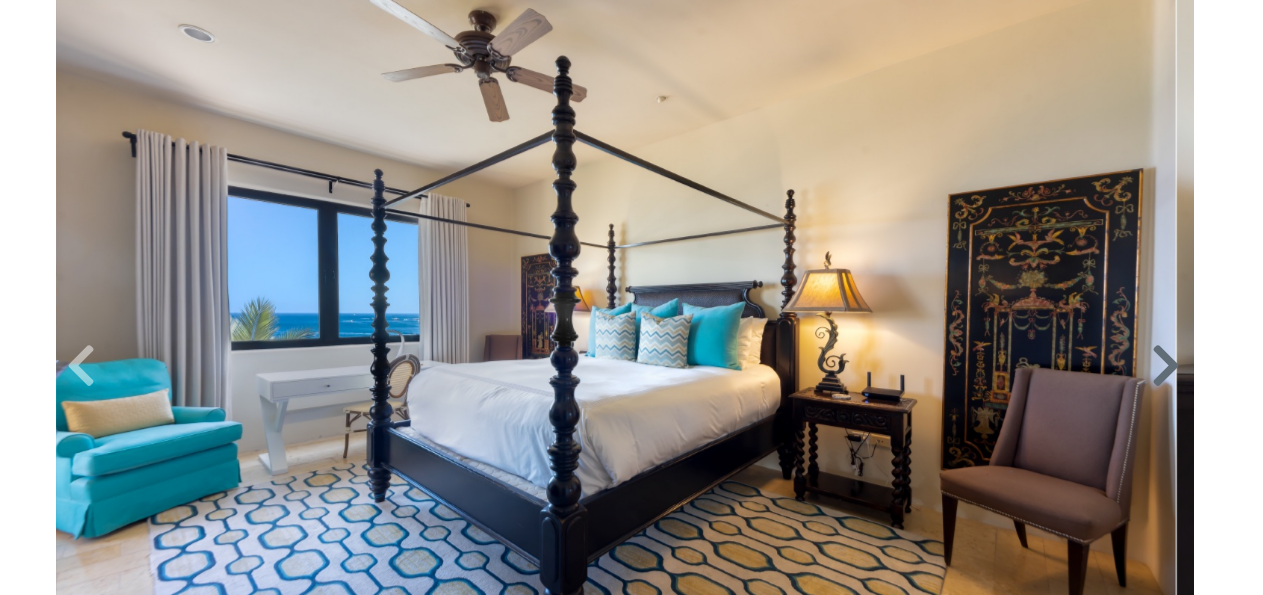 click at bounding box center (1166, 366) 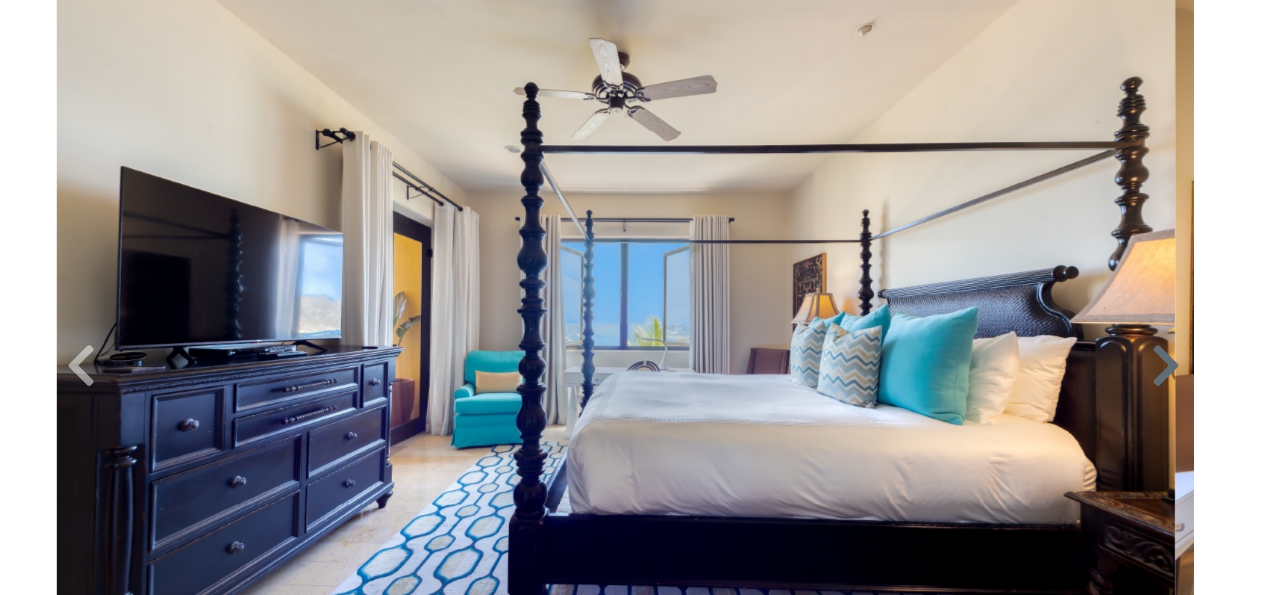 click at bounding box center [1166, 366] 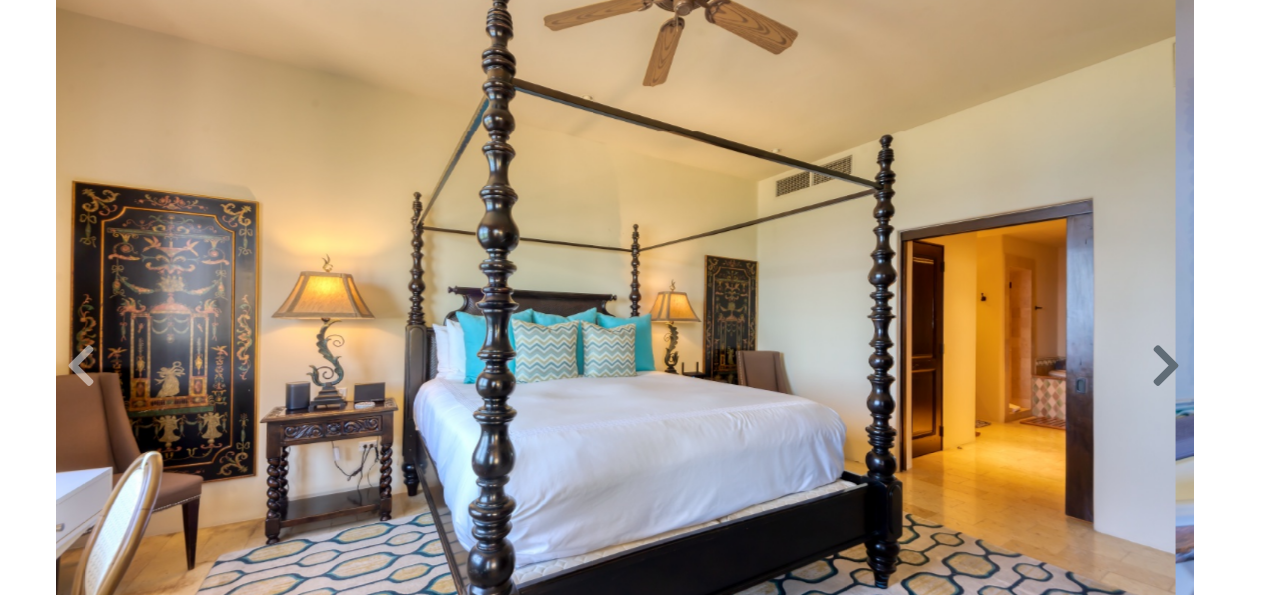 click at bounding box center [1166, 366] 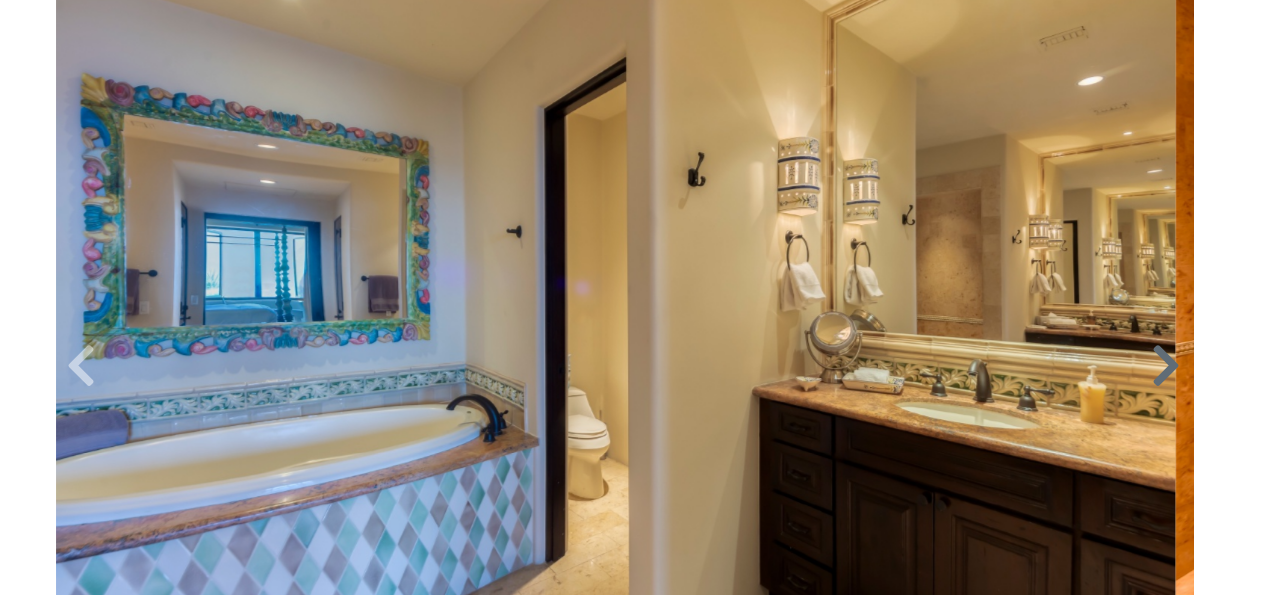 click at bounding box center [1166, 366] 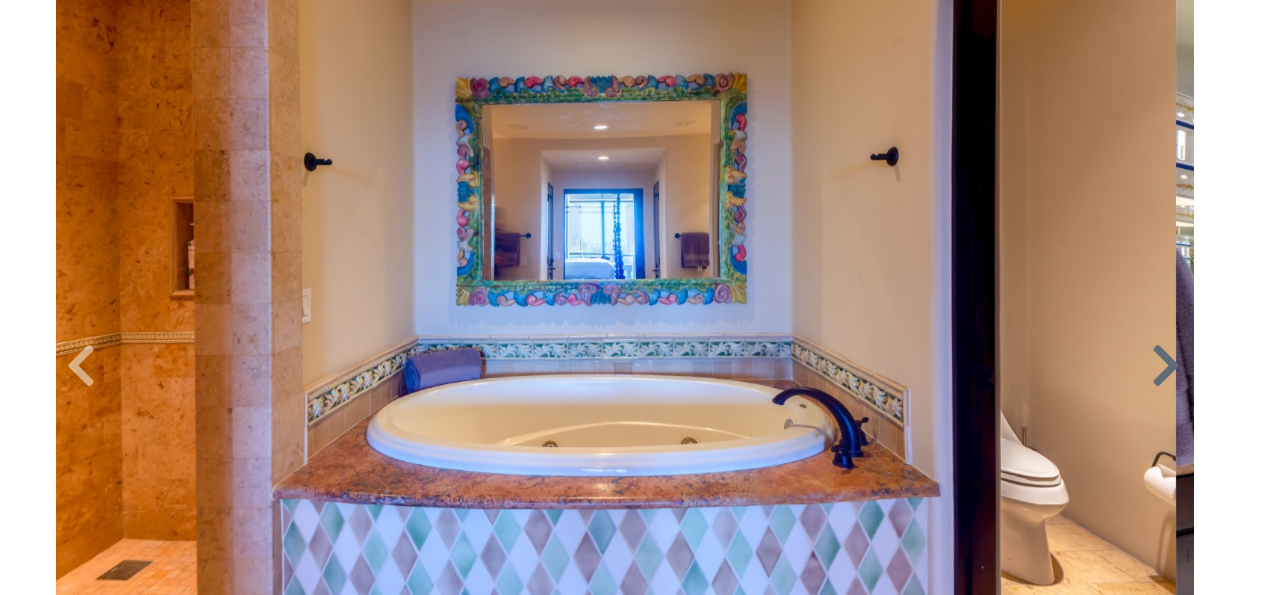 click at bounding box center [1166, 366] 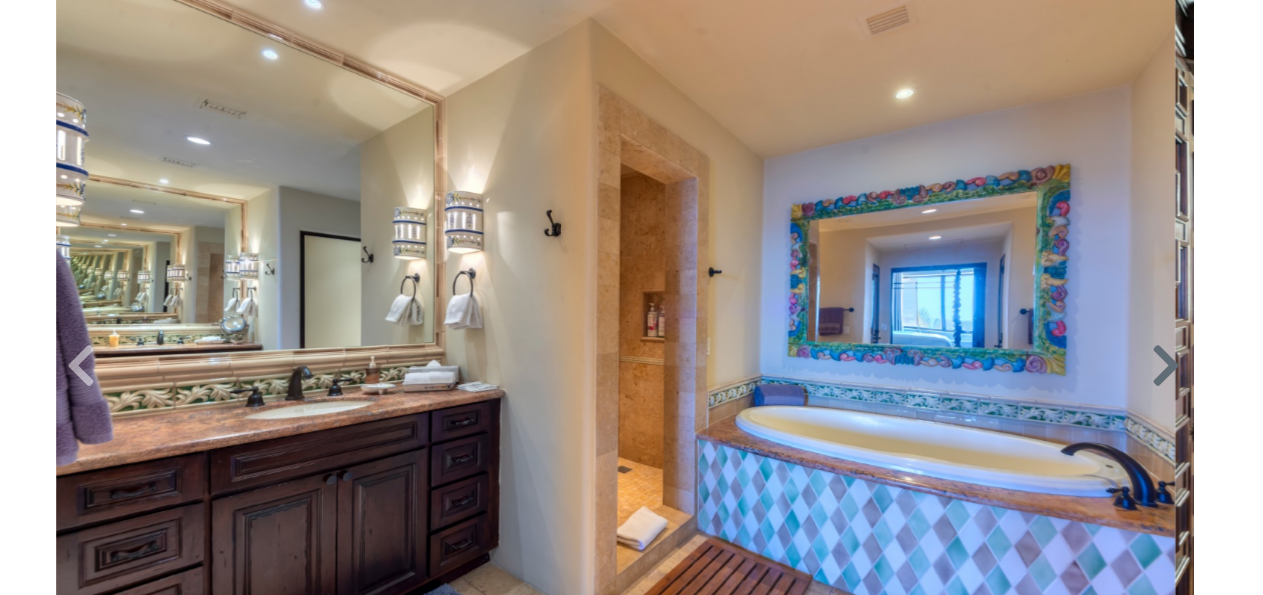 click at bounding box center (1166, 366) 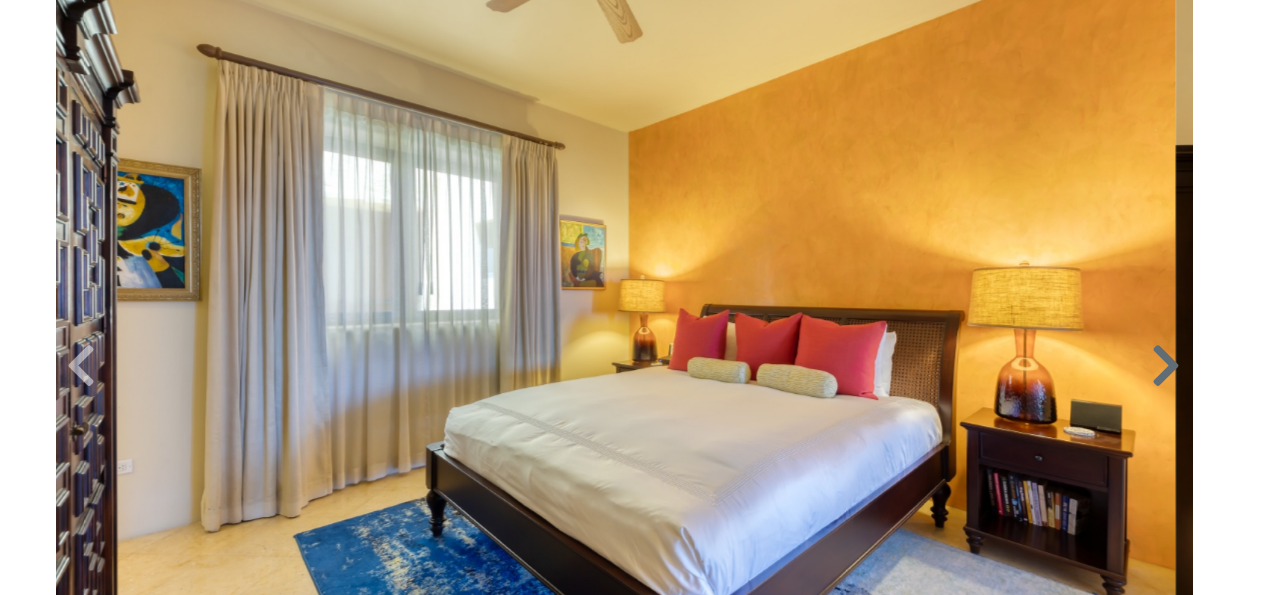 click at bounding box center (1166, 366) 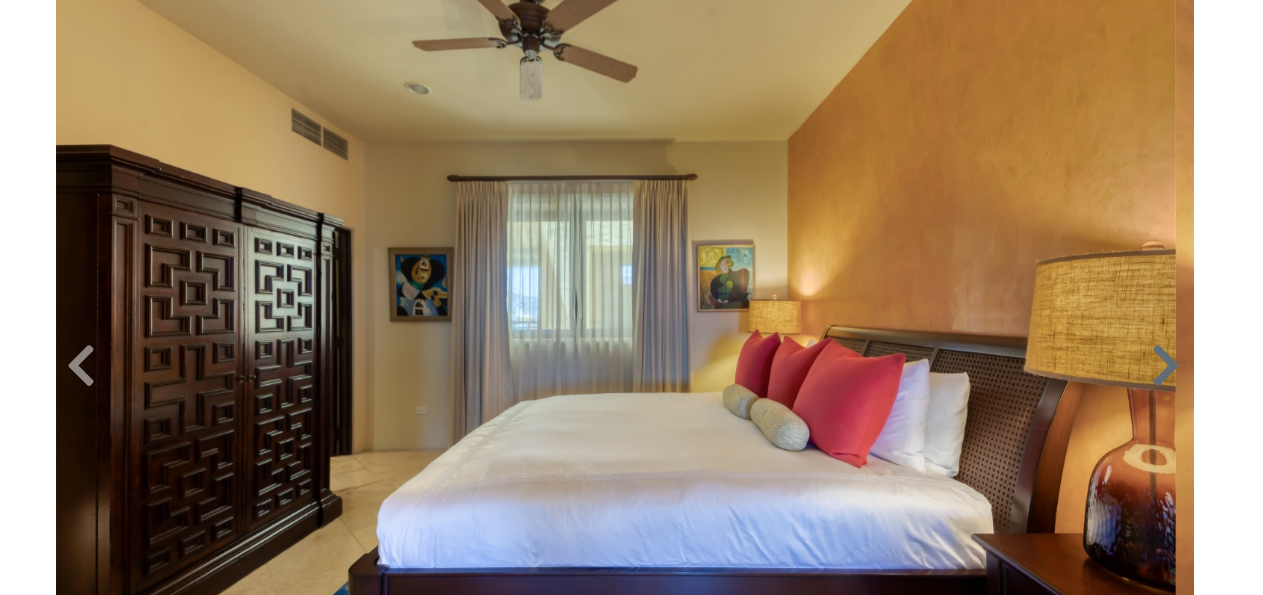 click at bounding box center [1166, 366] 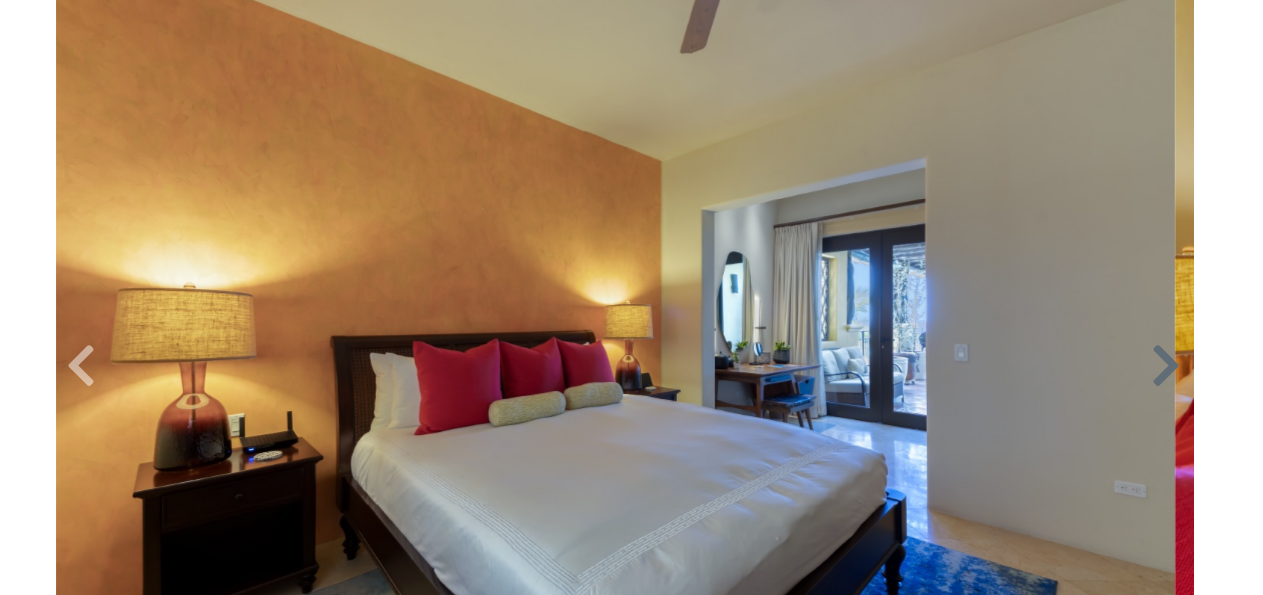 click at bounding box center (1166, 366) 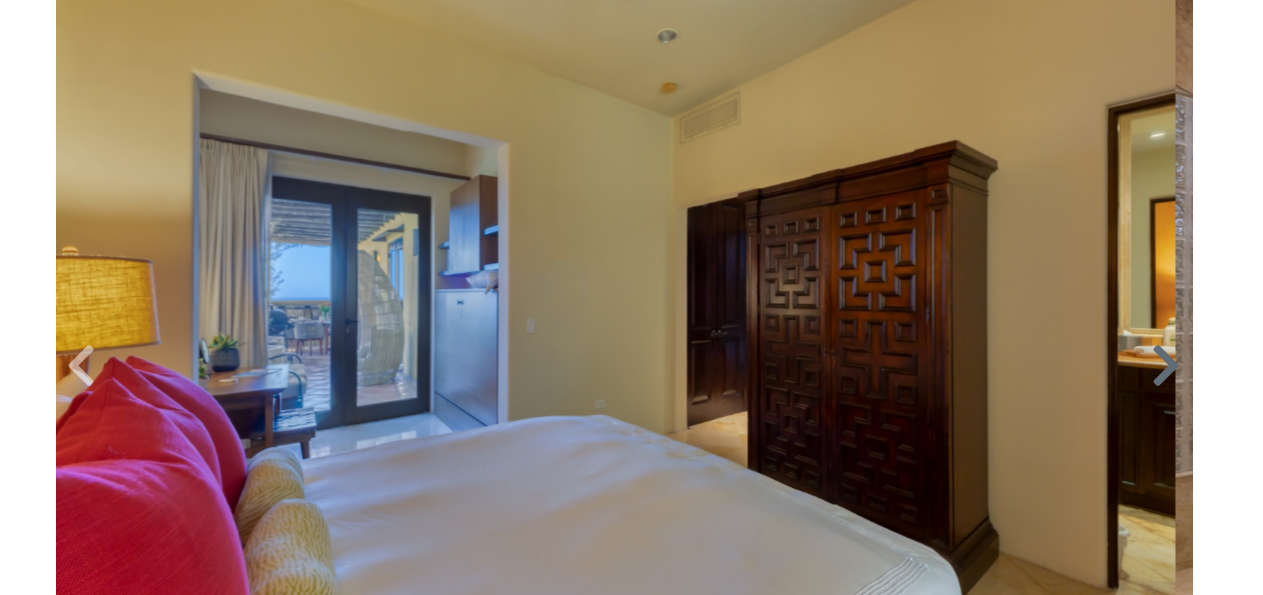 click at bounding box center (1166, 366) 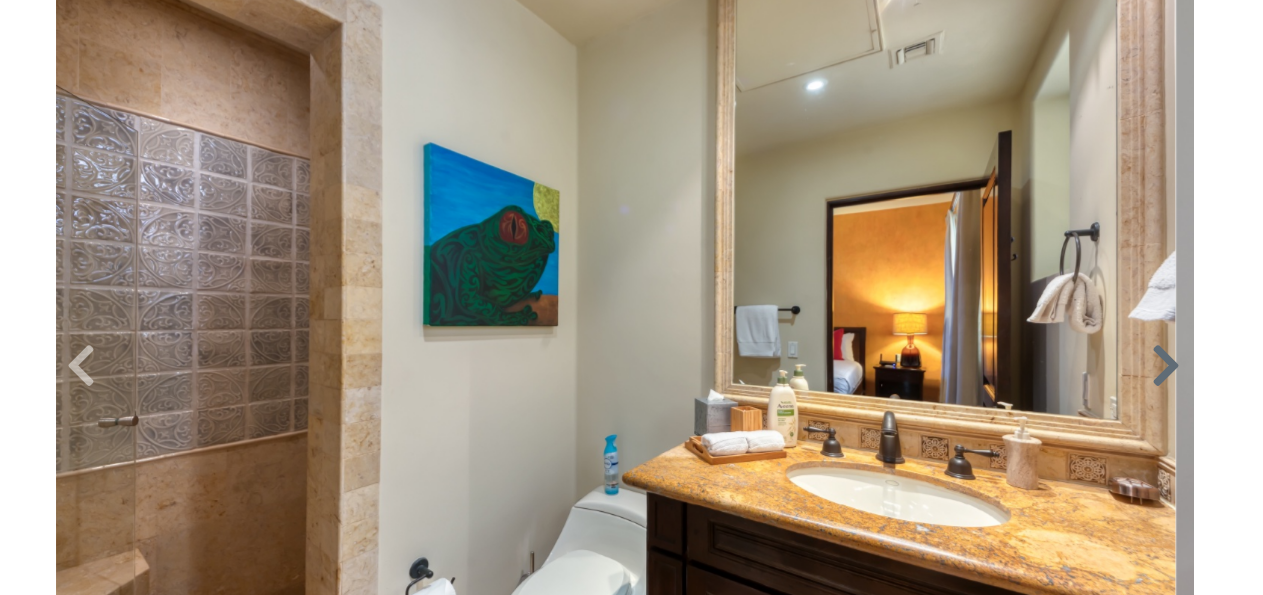 click at bounding box center (1166, 366) 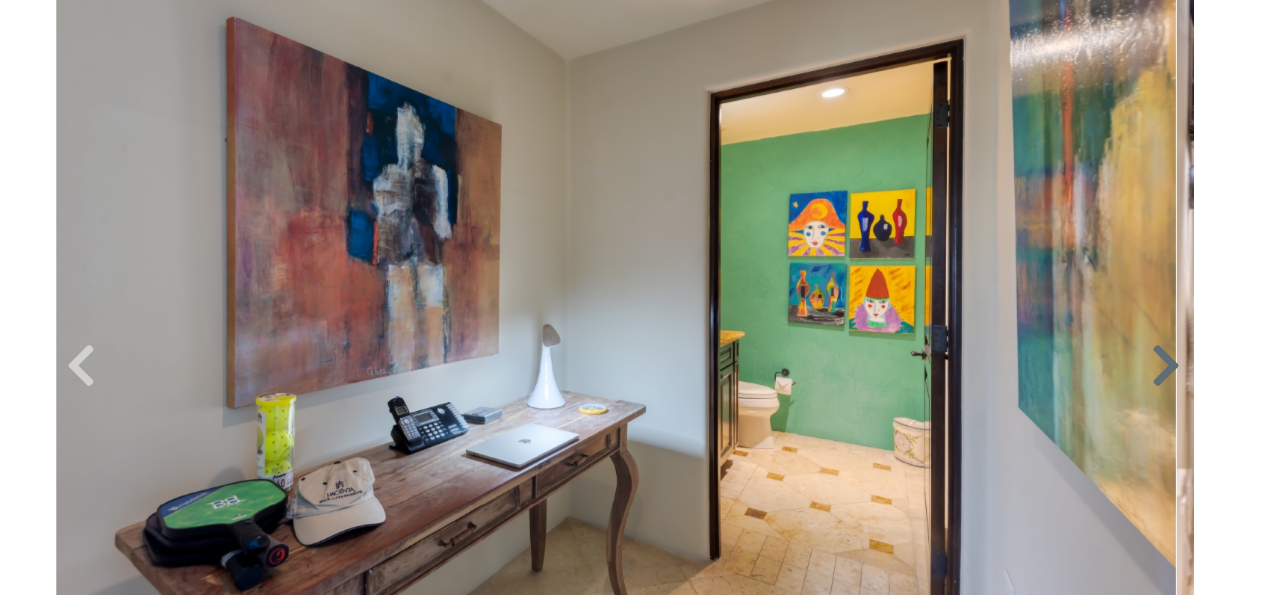 click at bounding box center (1166, 366) 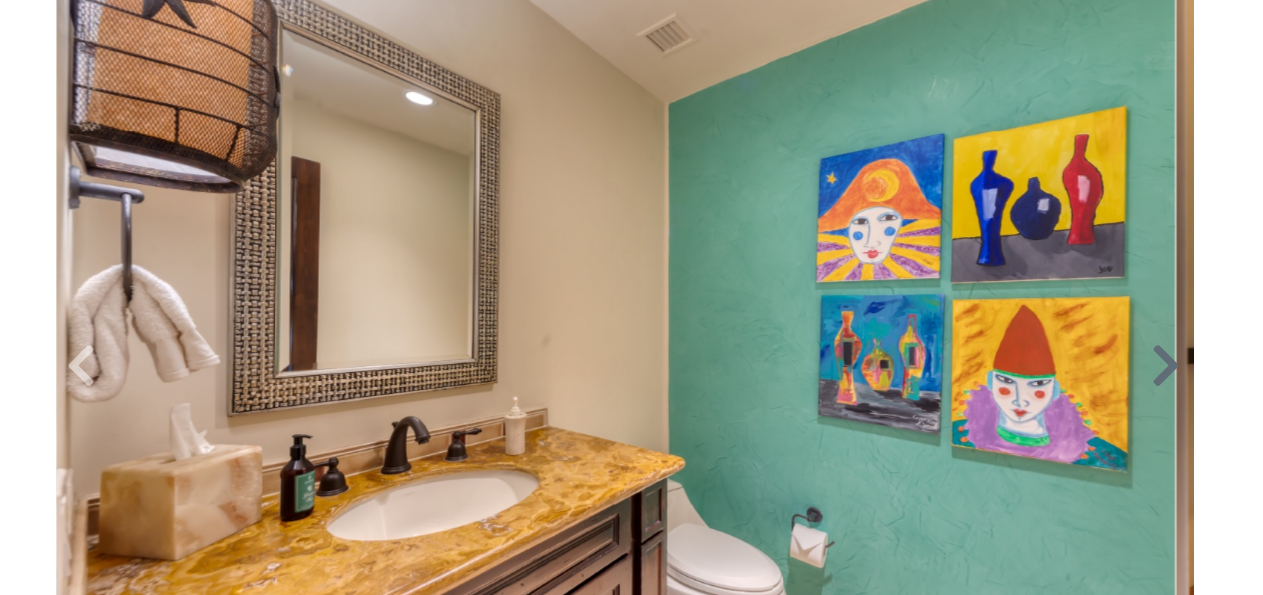 click at bounding box center (1166, 366) 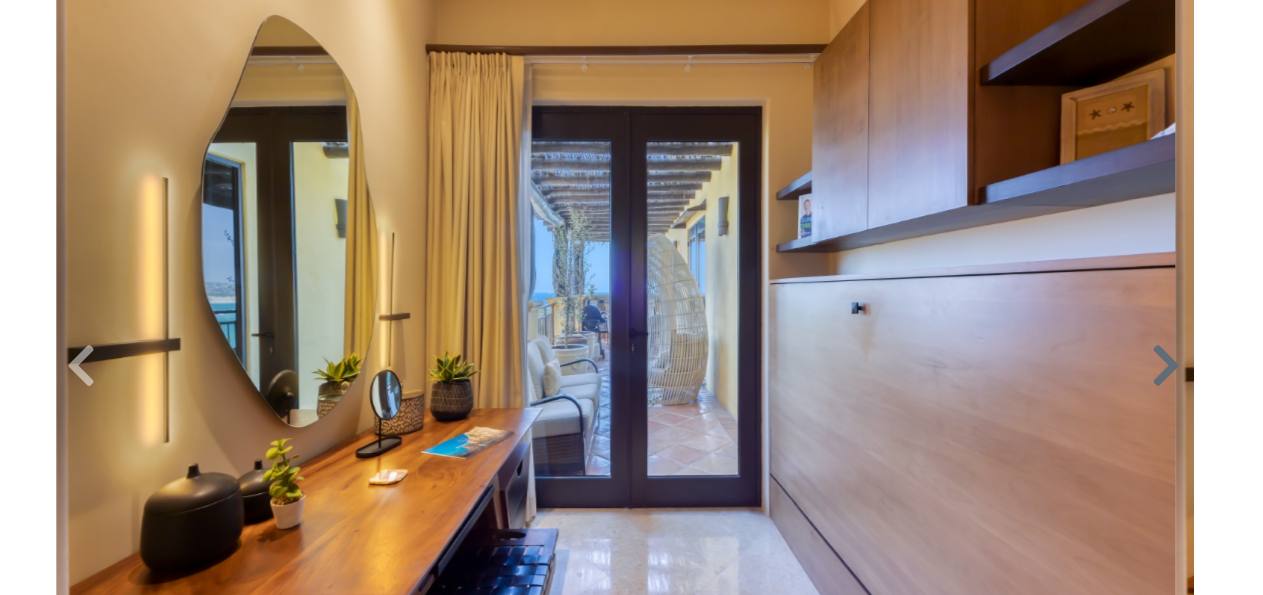 click at bounding box center (1166, 366) 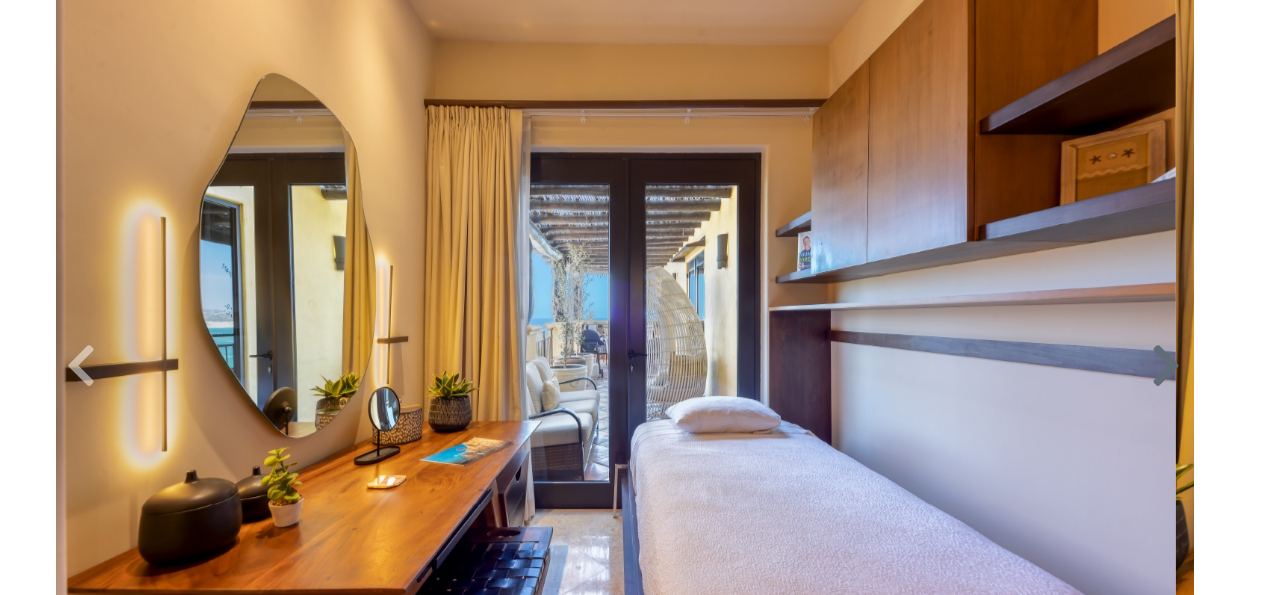 click at bounding box center (1166, 366) 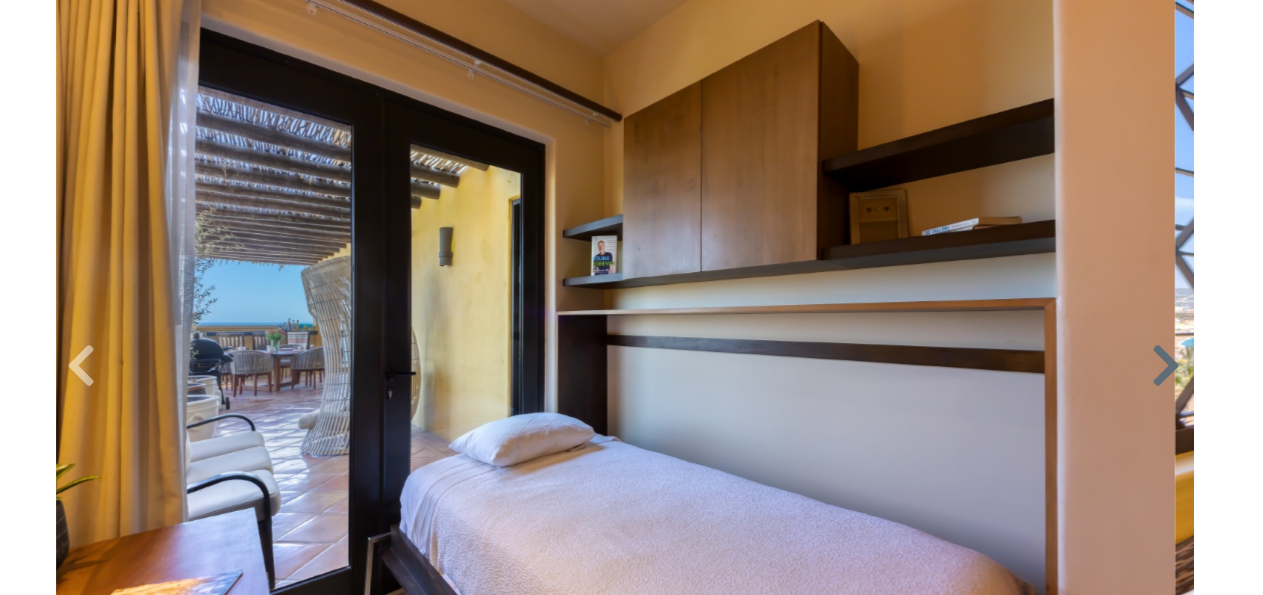 click at bounding box center [1166, 366] 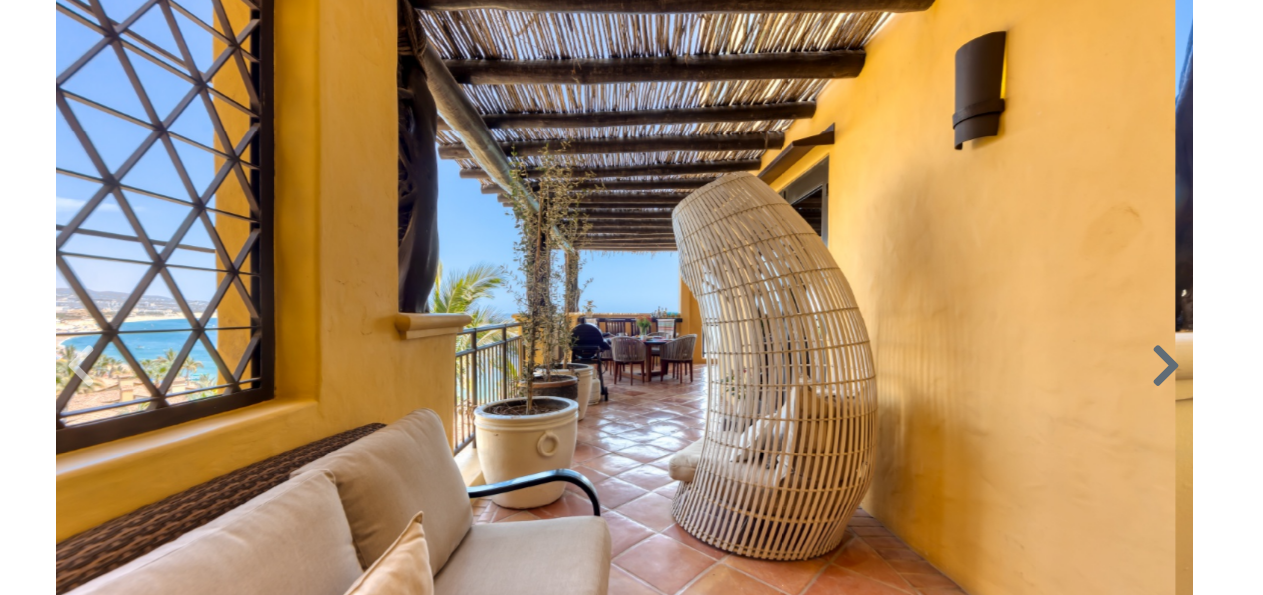 click at bounding box center (1166, 366) 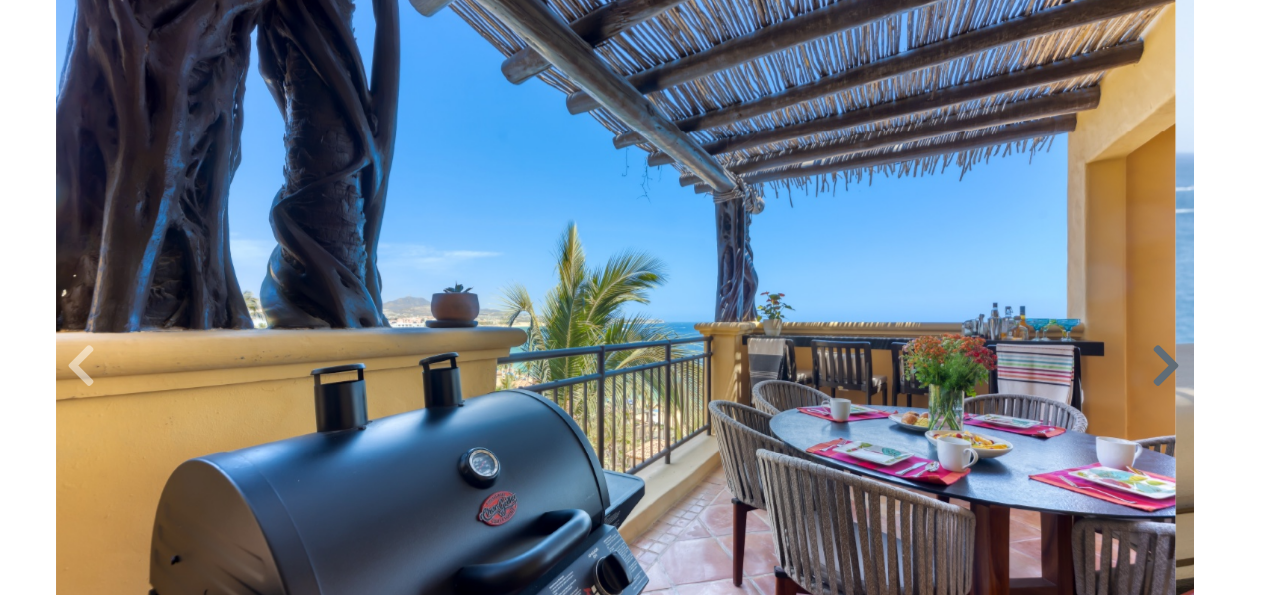 click at bounding box center [1166, 366] 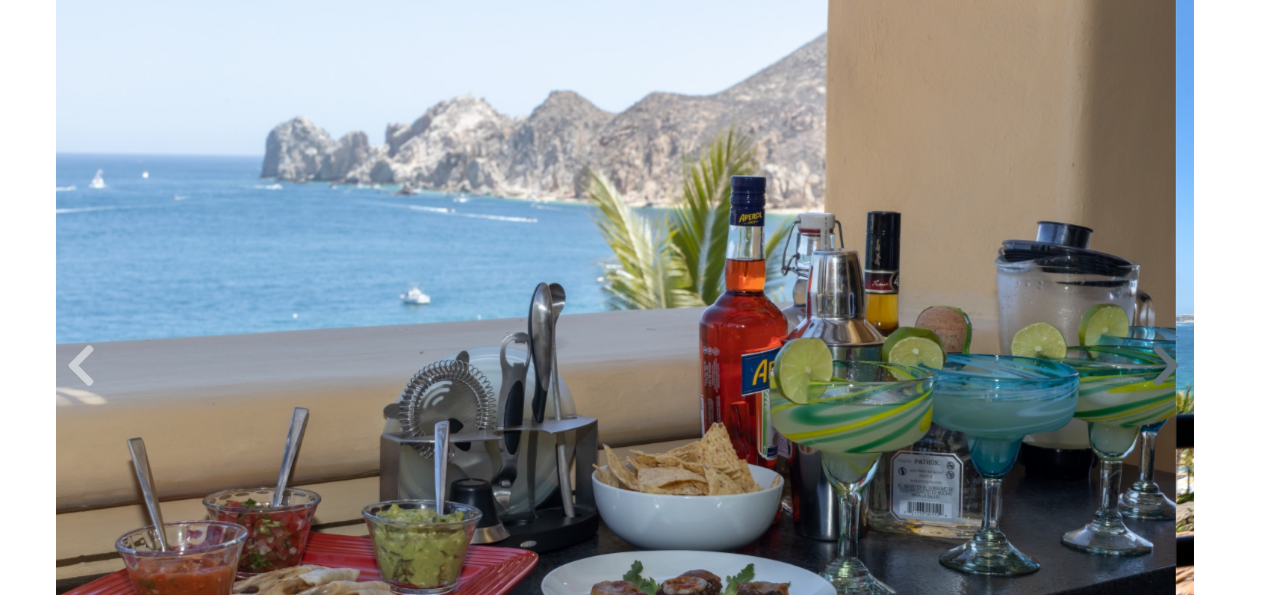 click at bounding box center (1166, 366) 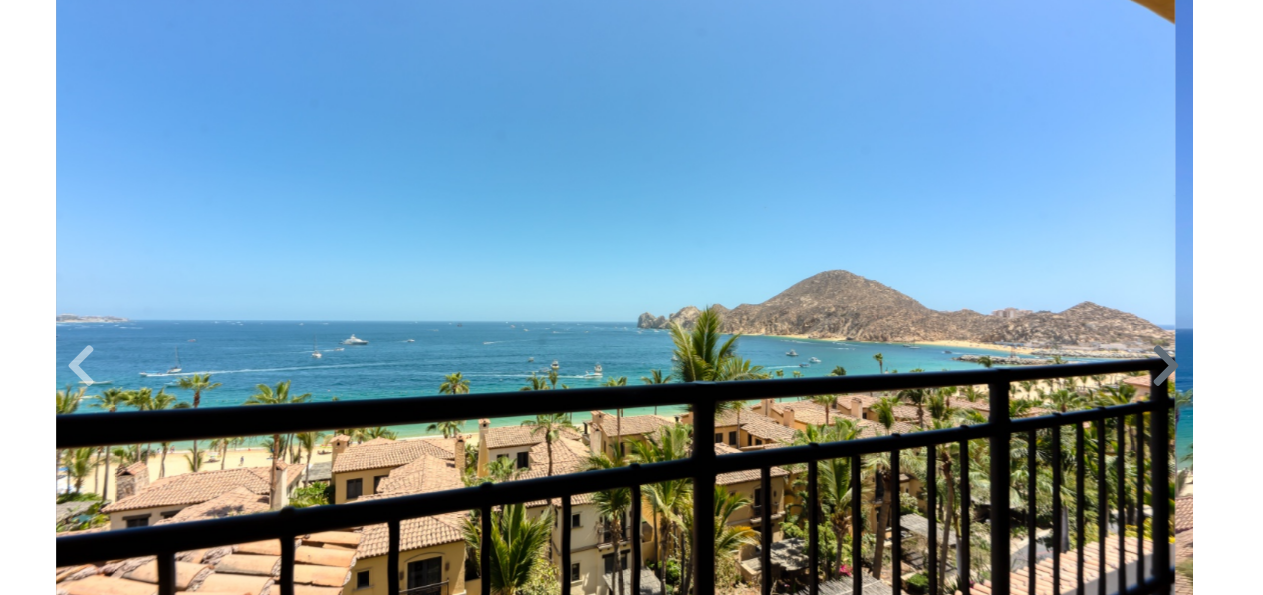 click at bounding box center [1166, 366] 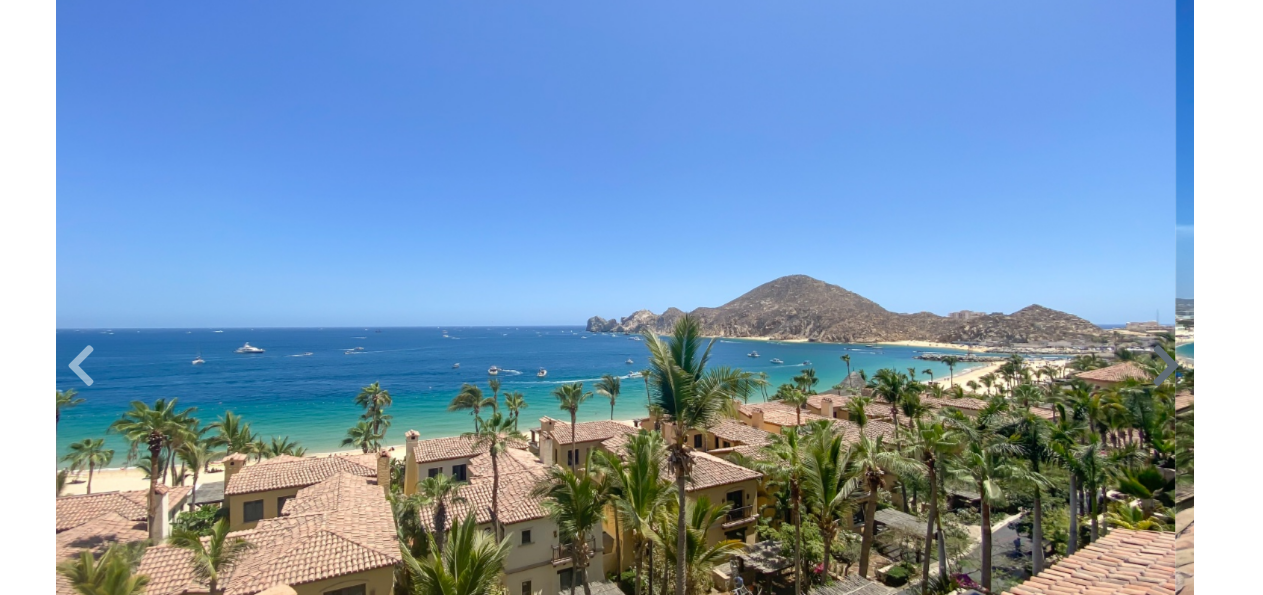 click at bounding box center (1166, 366) 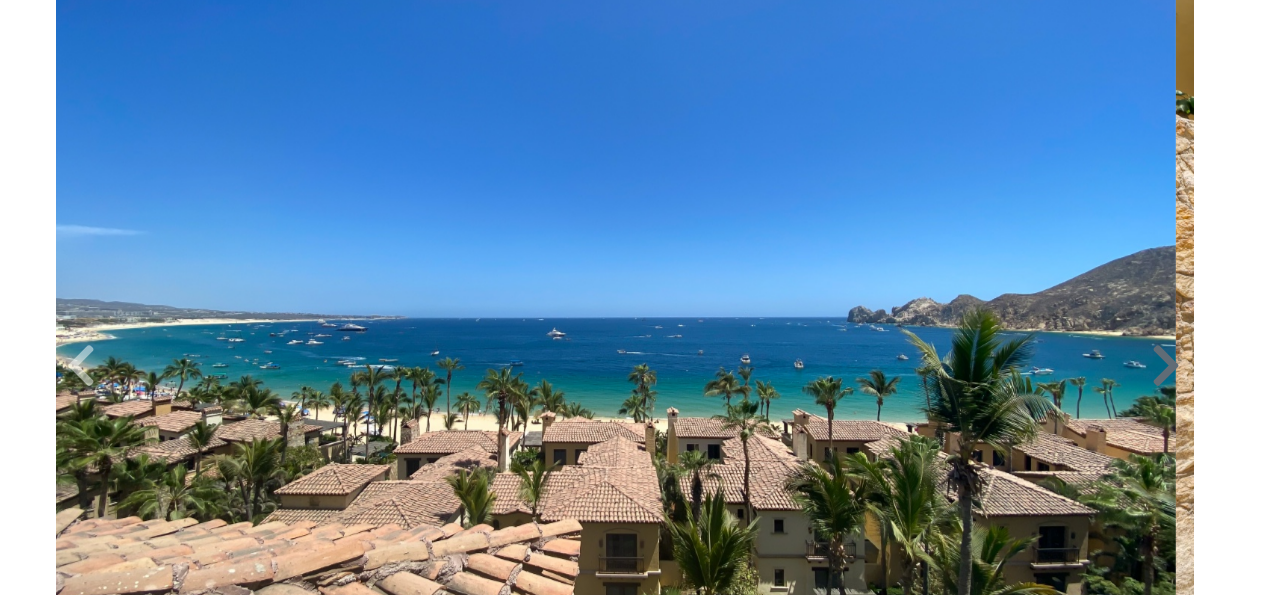 click at bounding box center (1166, 366) 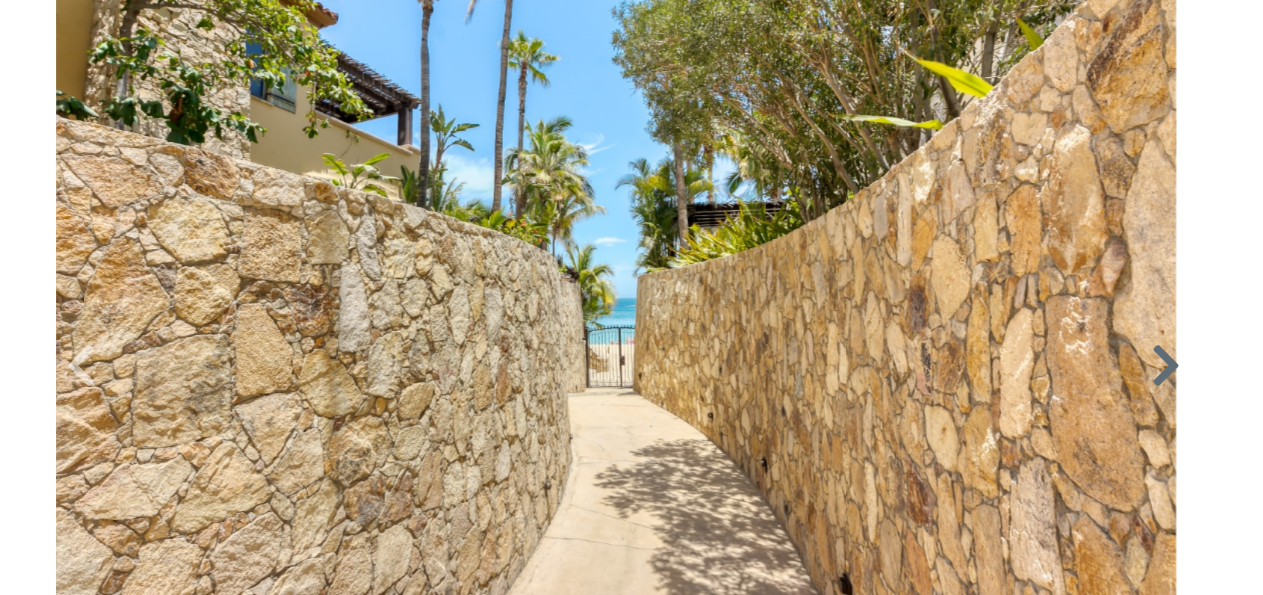 click at bounding box center [1166, 366] 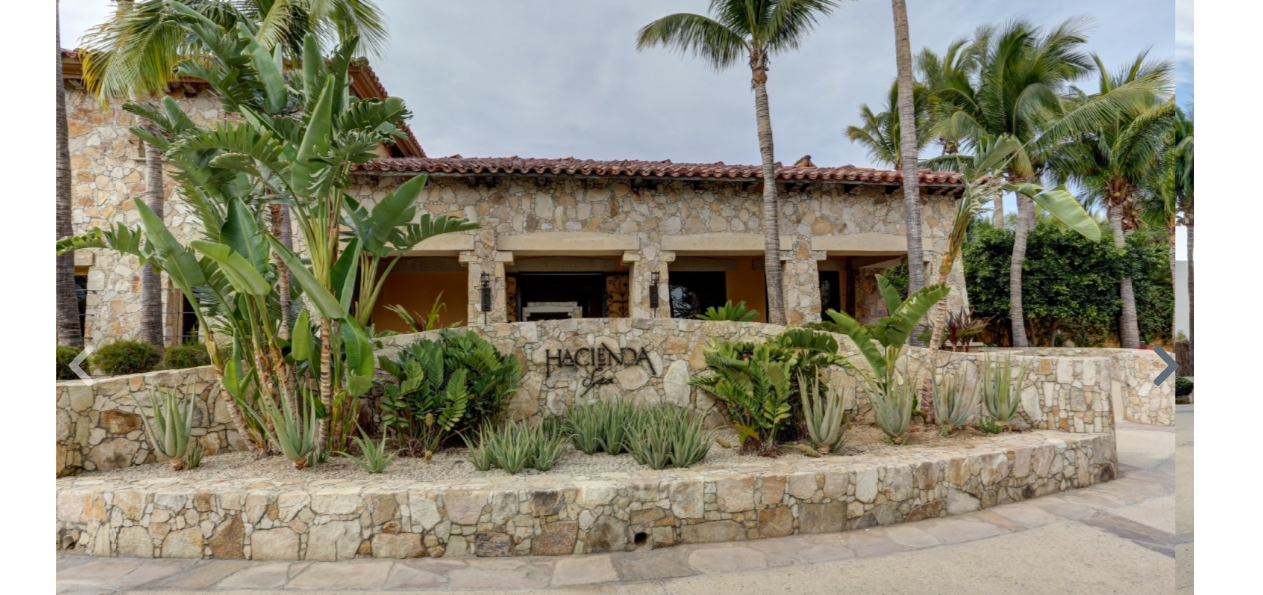 click at bounding box center [1166, 366] 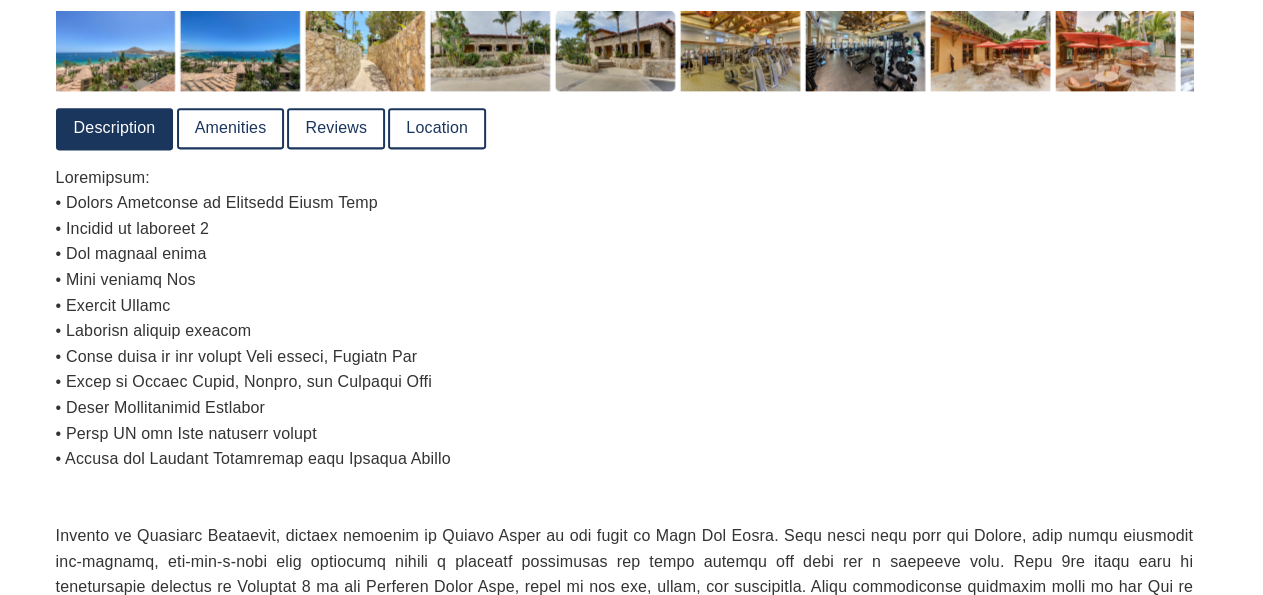 scroll, scrollTop: 1254, scrollLeft: 0, axis: vertical 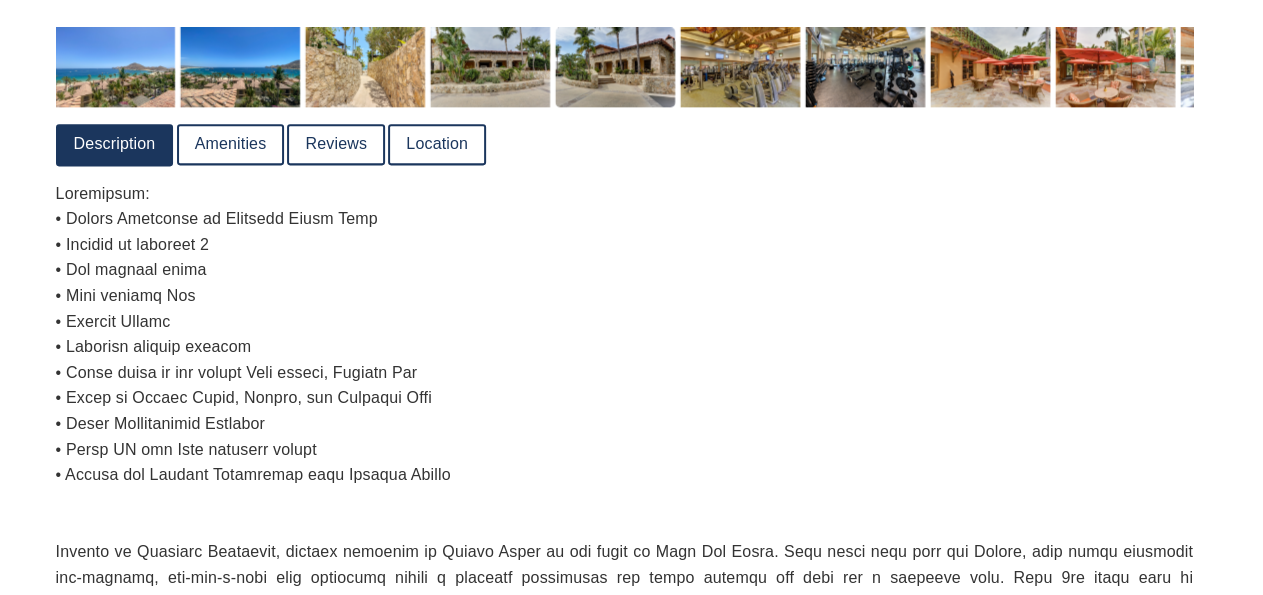 click on "Amenities" at bounding box center [231, 145] 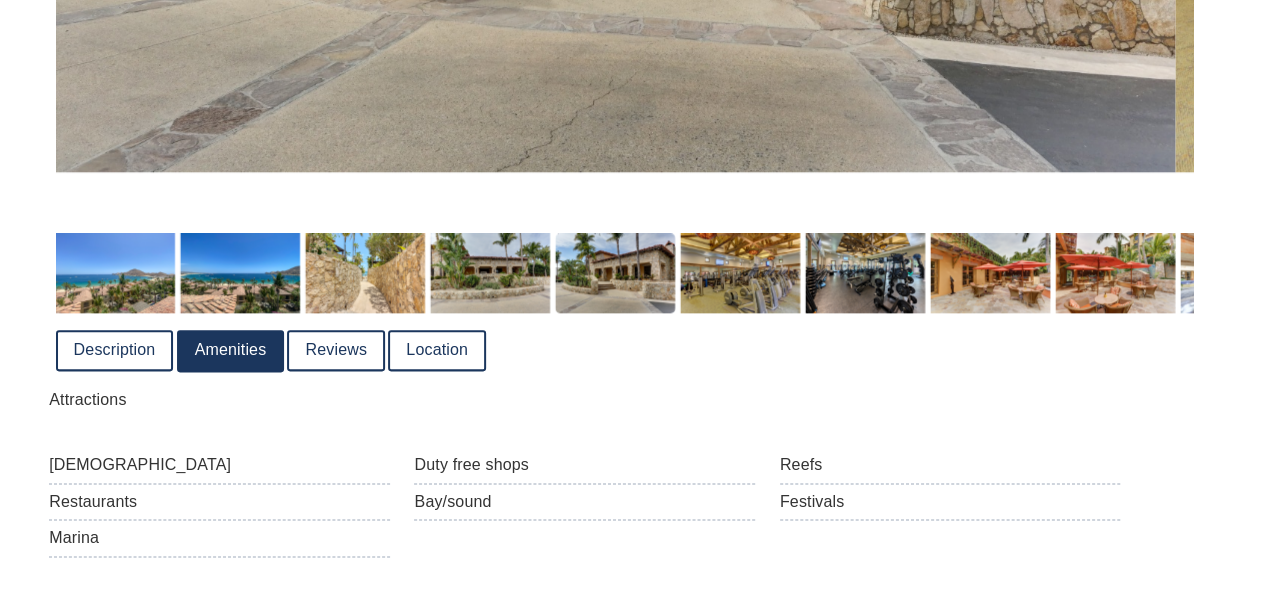 scroll, scrollTop: 1094, scrollLeft: 0, axis: vertical 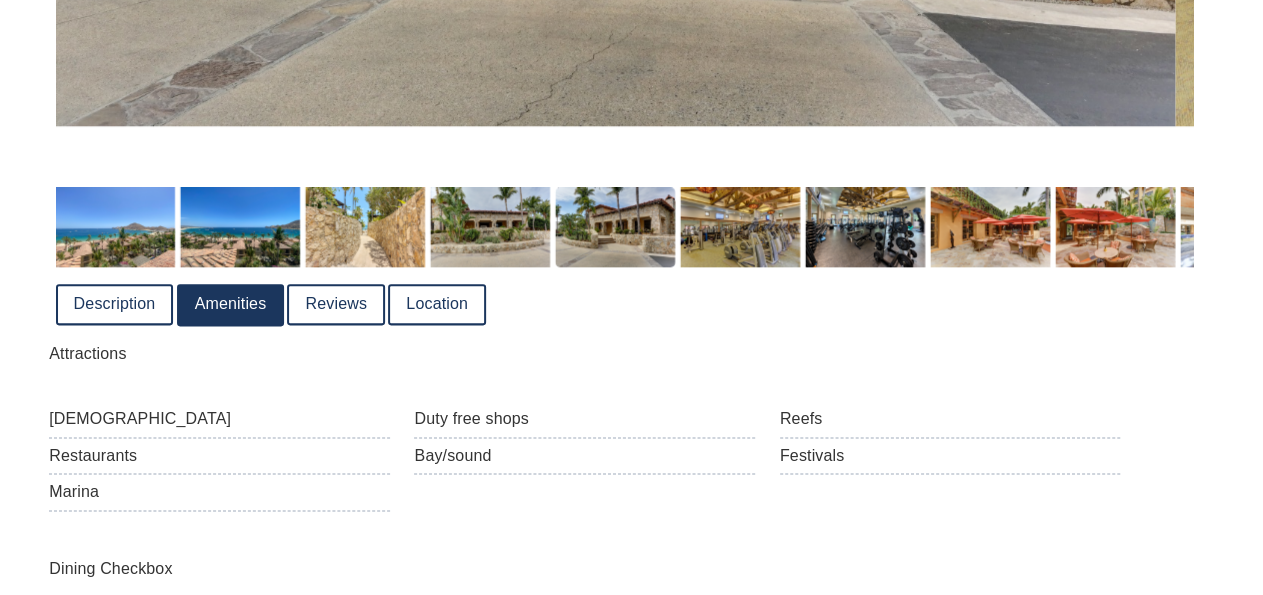 click on "Description" at bounding box center (115, 305) 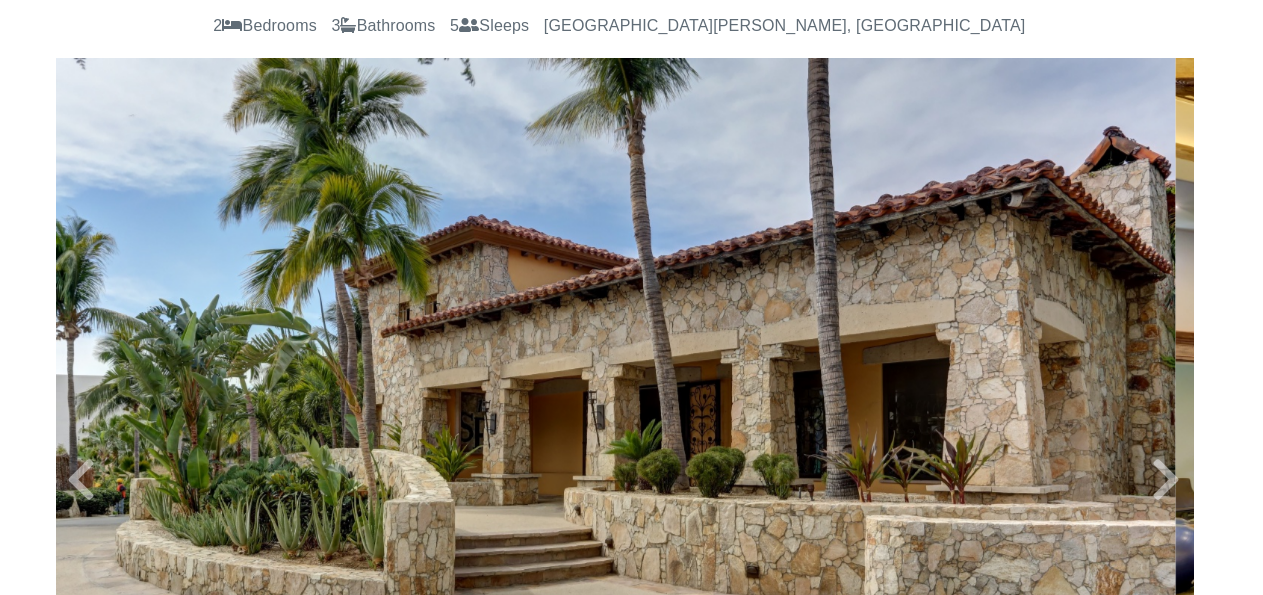 scroll, scrollTop: 388, scrollLeft: 0, axis: vertical 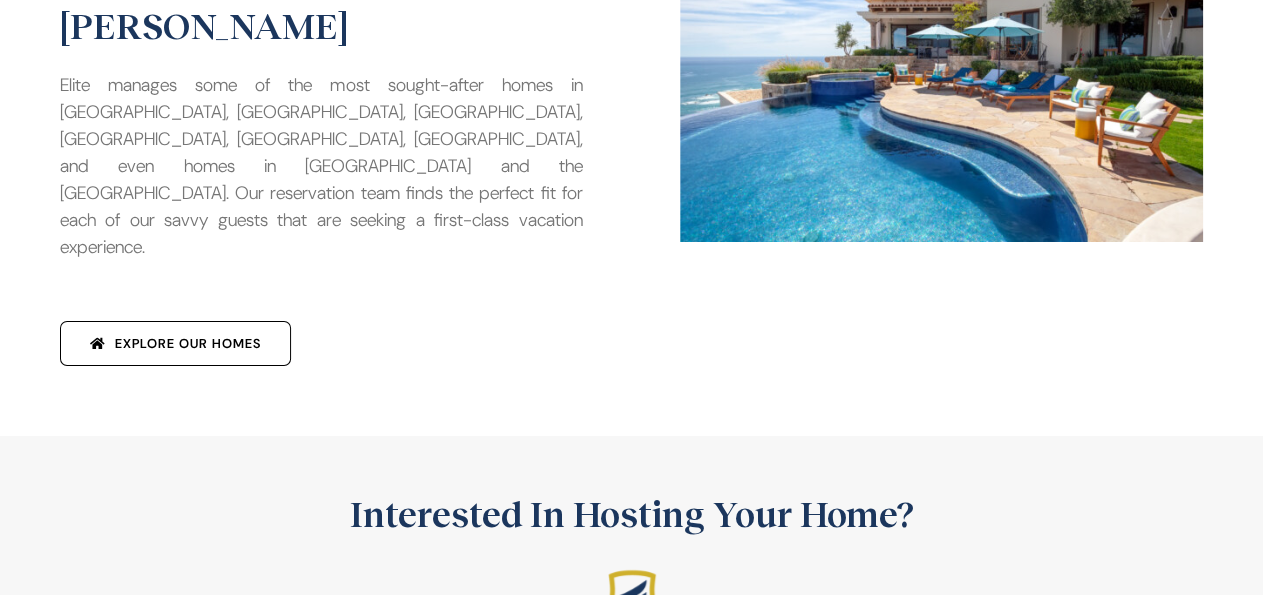 click on "Explore Our Homes" at bounding box center (175, 343) 